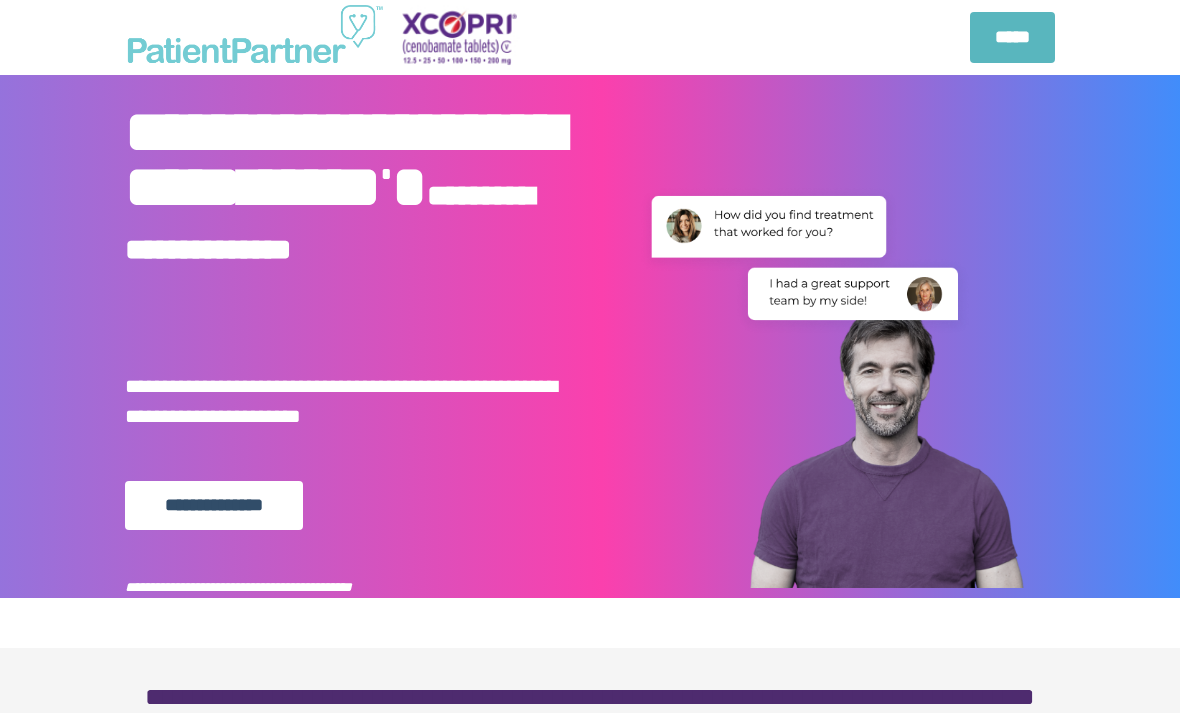 scroll, scrollTop: 0, scrollLeft: 0, axis: both 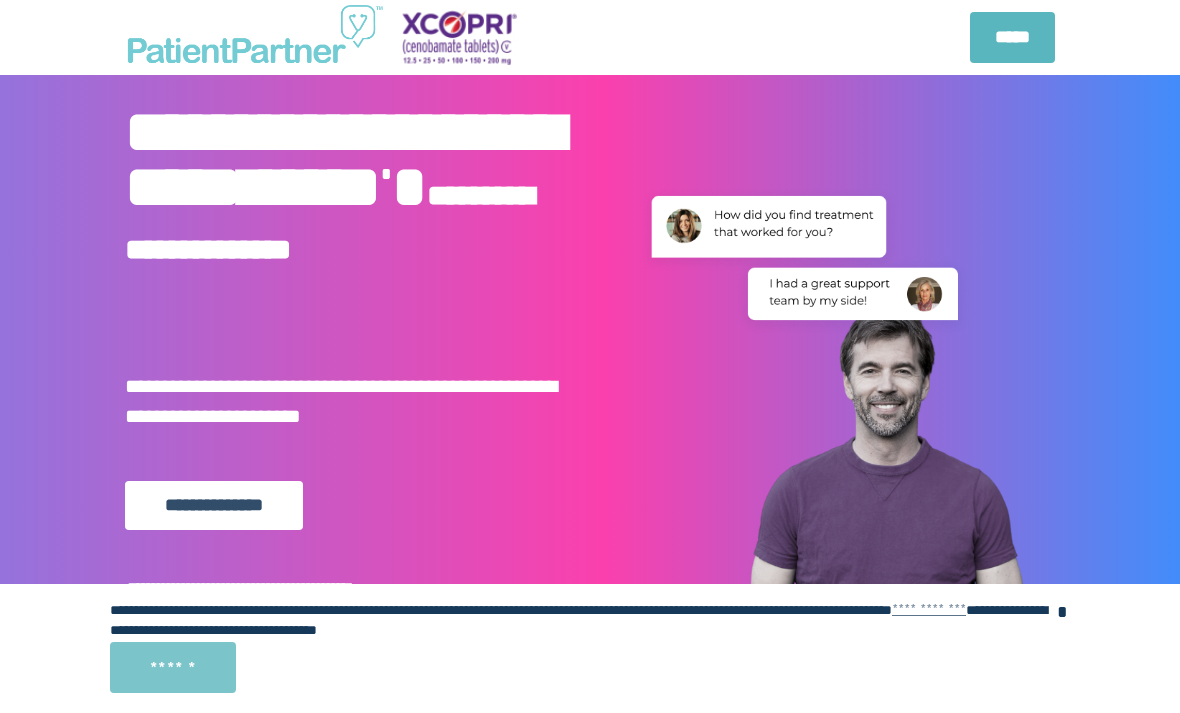 click on "******" at bounding box center [173, 667] 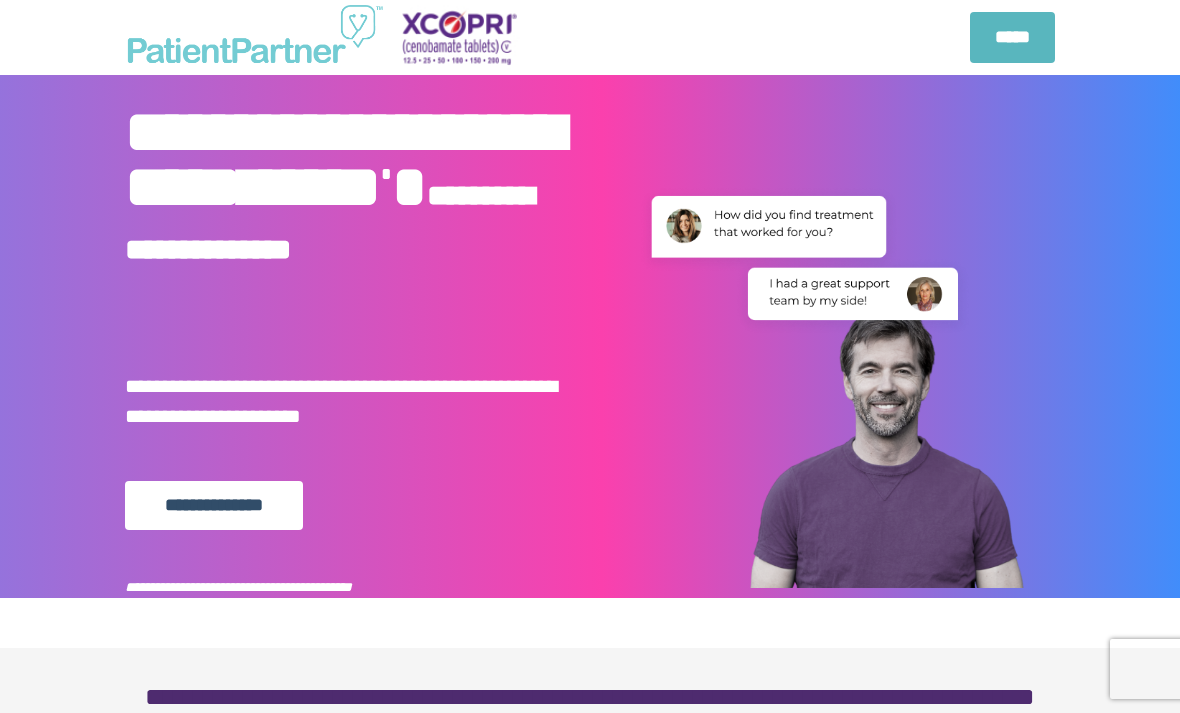 click on "**********" at bounding box center [214, 505] 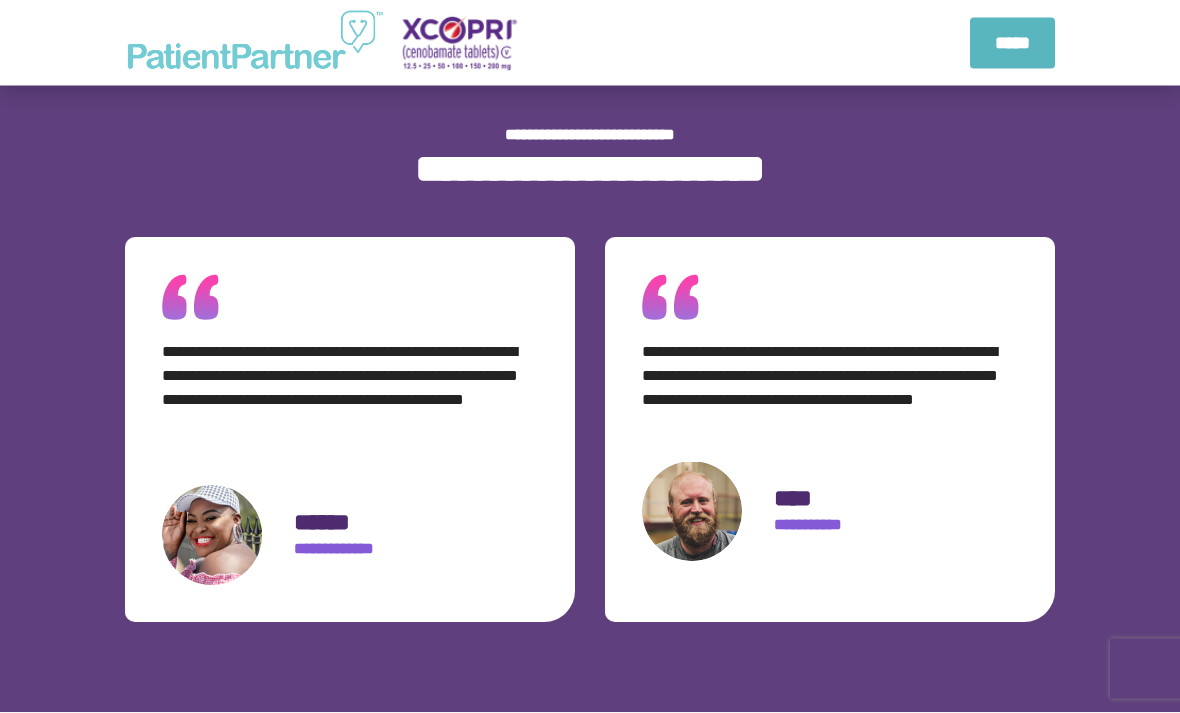 scroll, scrollTop: 2988, scrollLeft: 0, axis: vertical 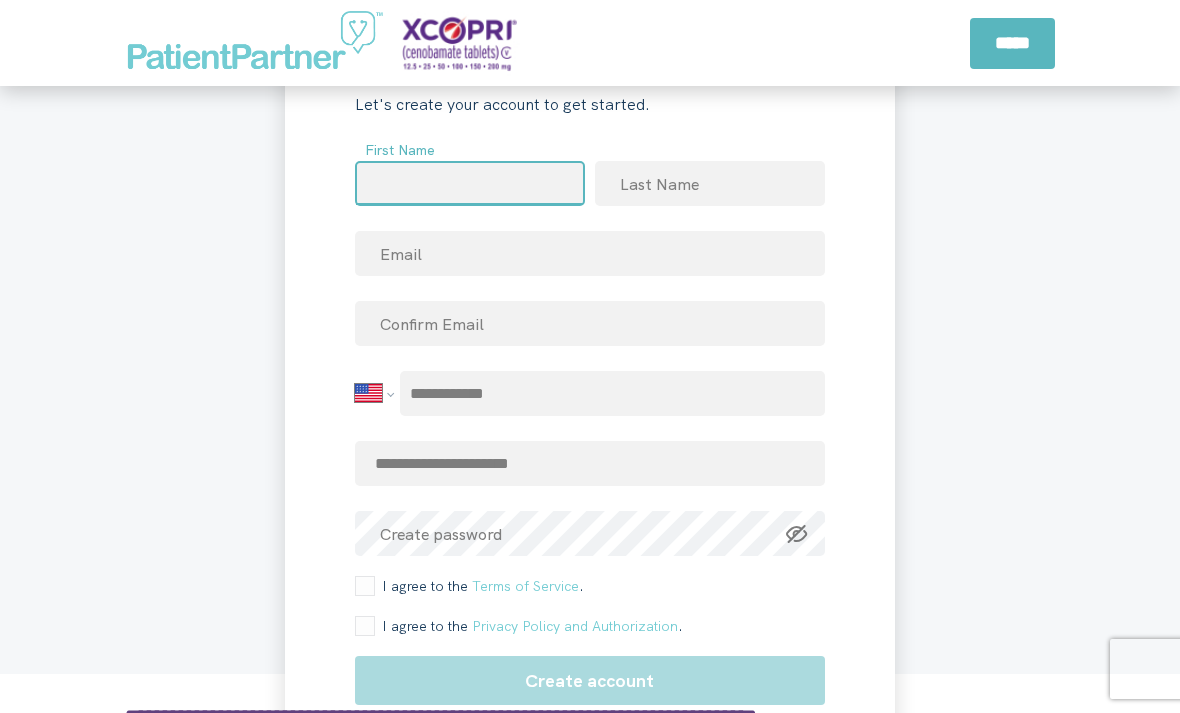 click at bounding box center (470, 183) 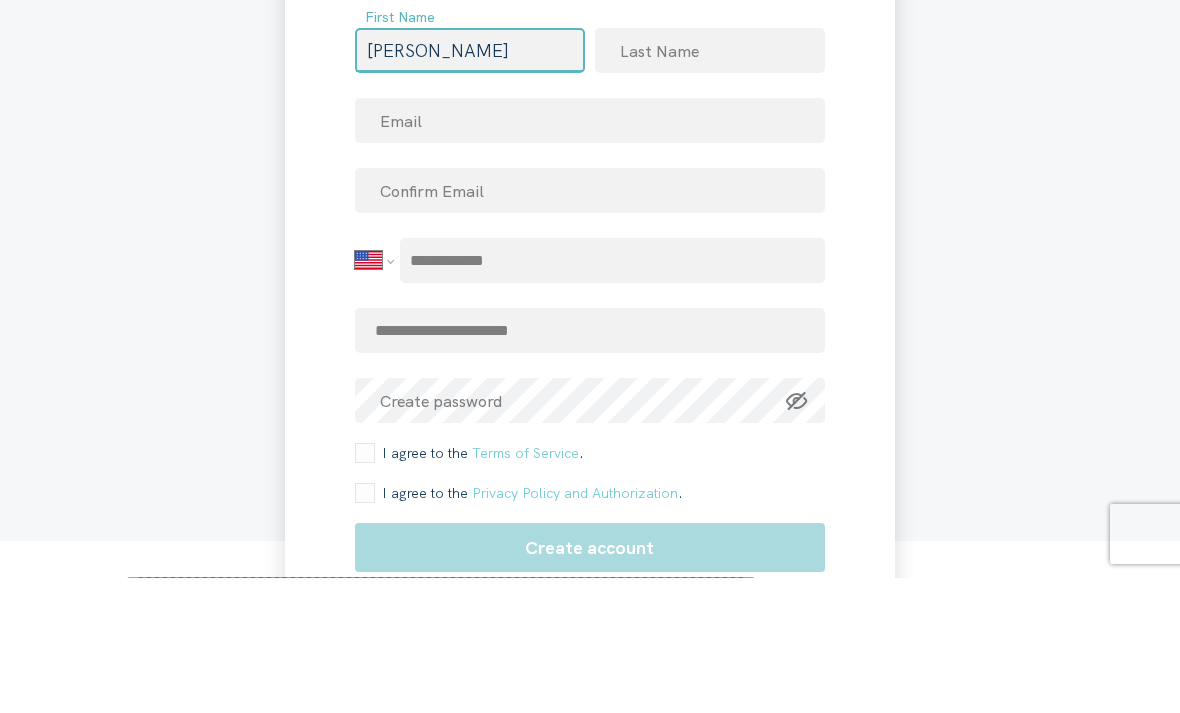 type on "[PERSON_NAME]" 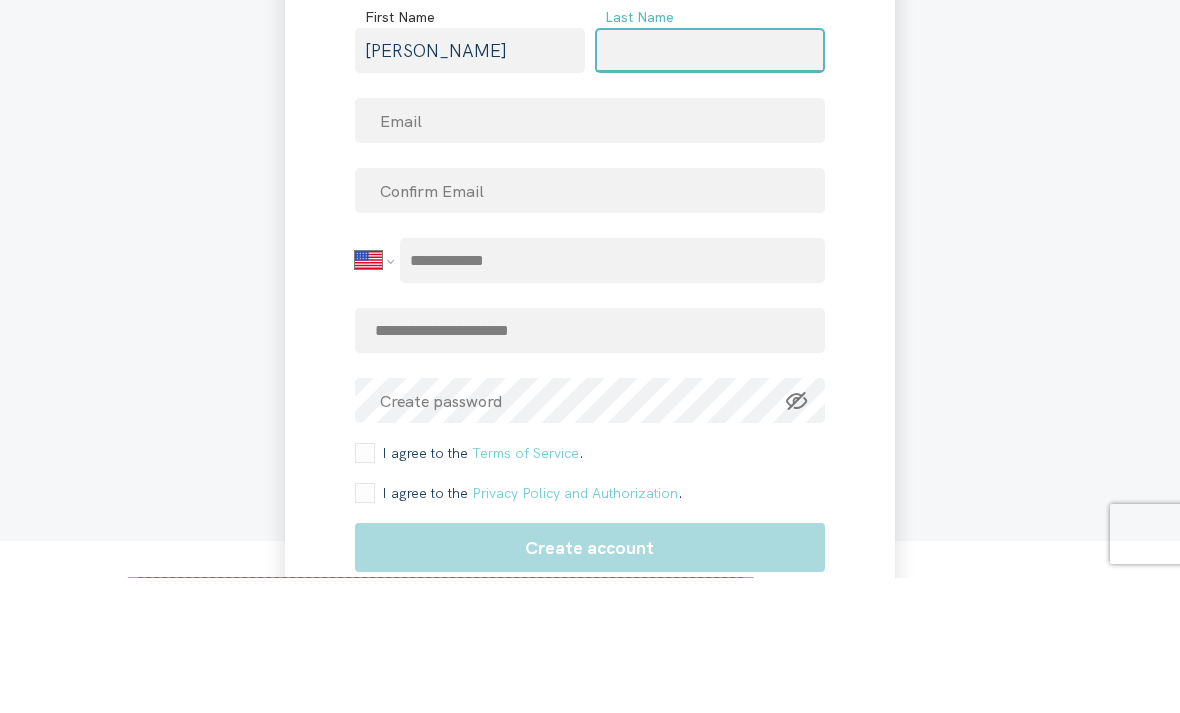 click at bounding box center (710, 185) 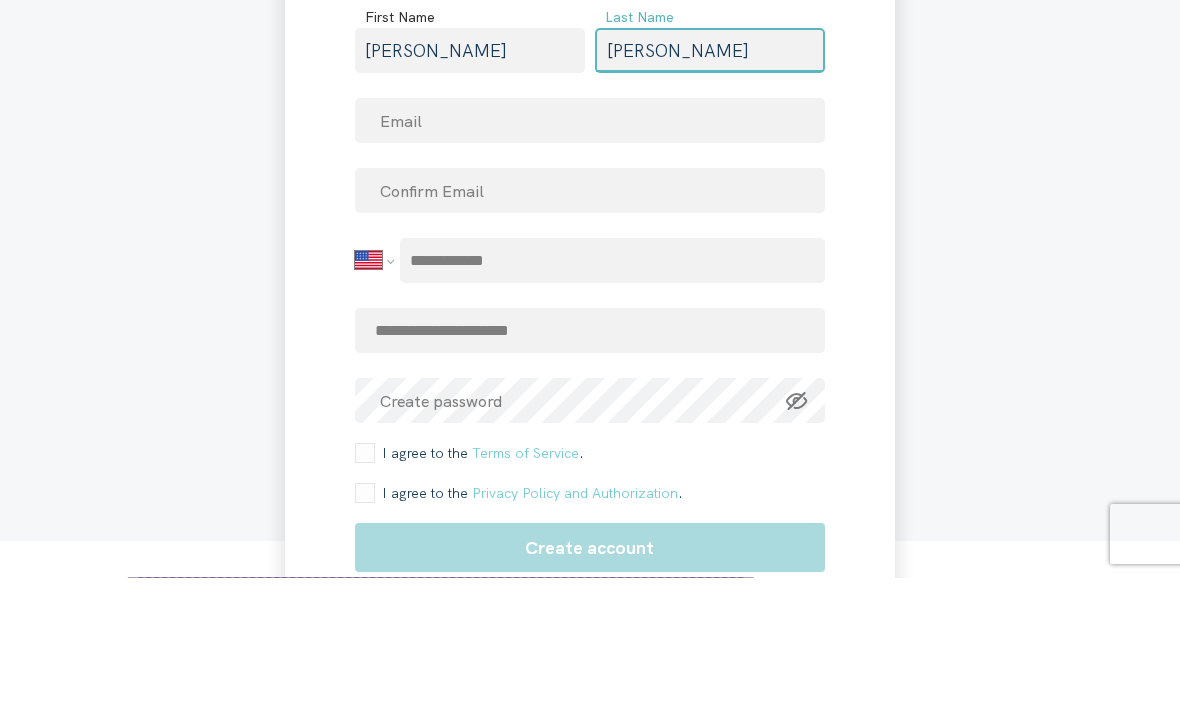 type on "[PERSON_NAME]" 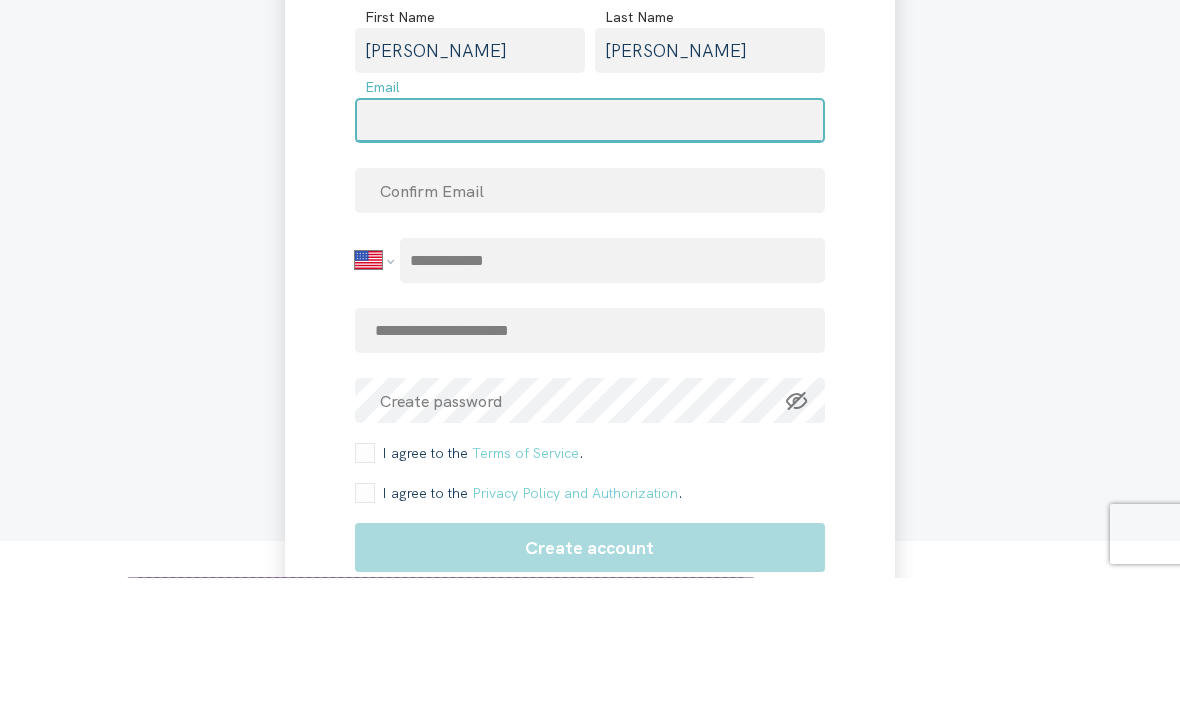 click at bounding box center [590, 255] 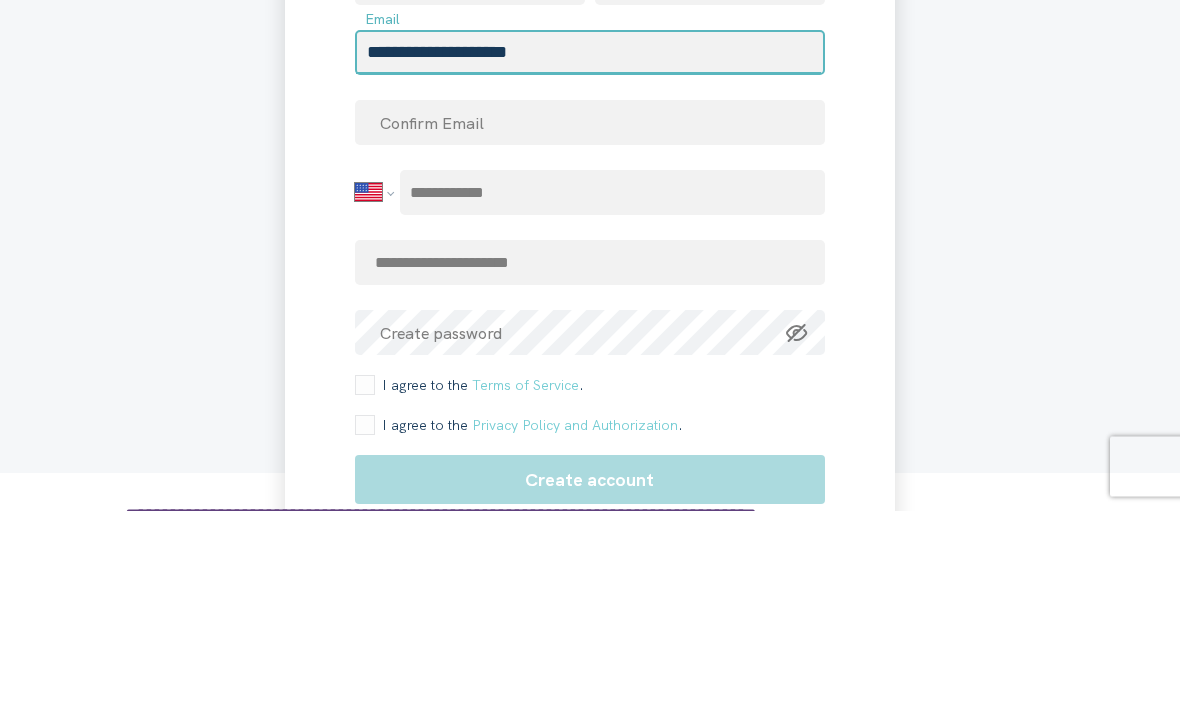 type on "**********" 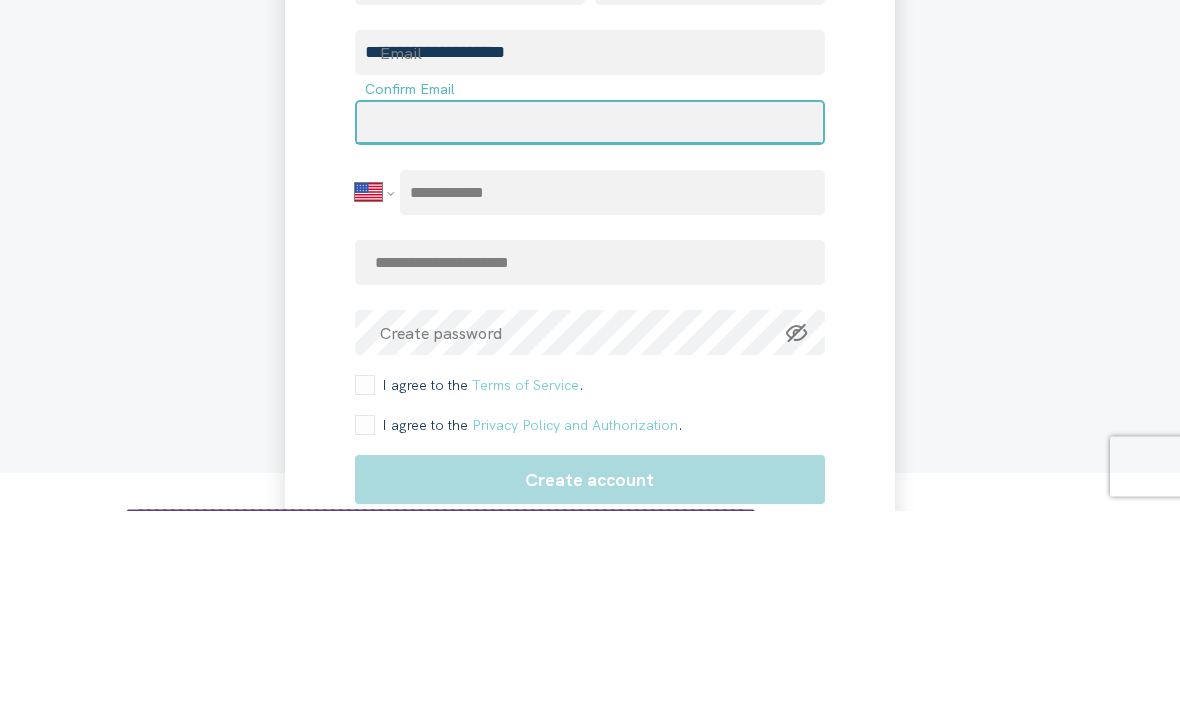 click at bounding box center (590, 325) 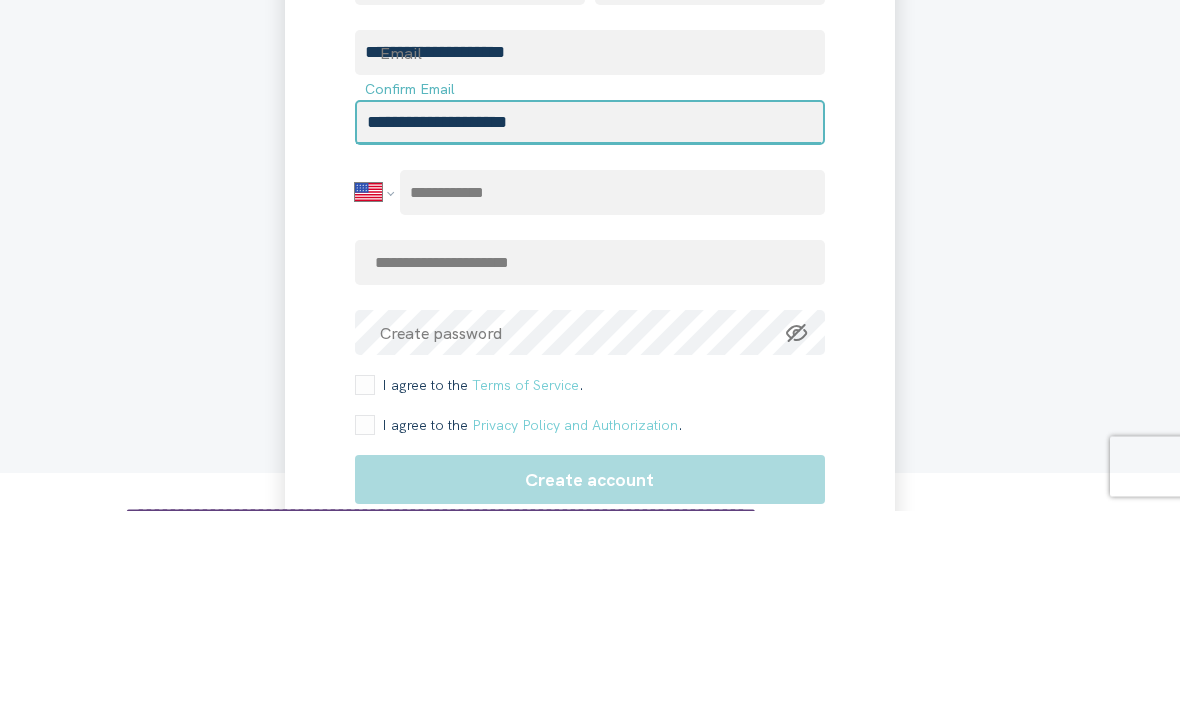 type on "**********" 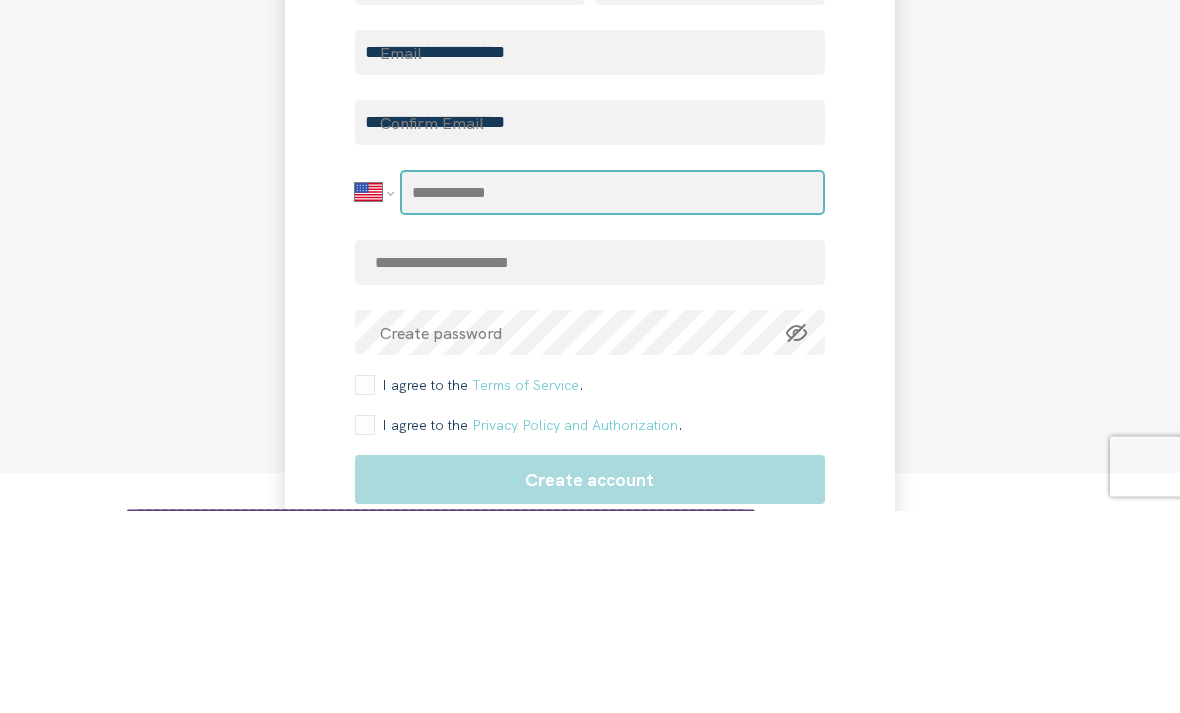 click at bounding box center [612, 395] 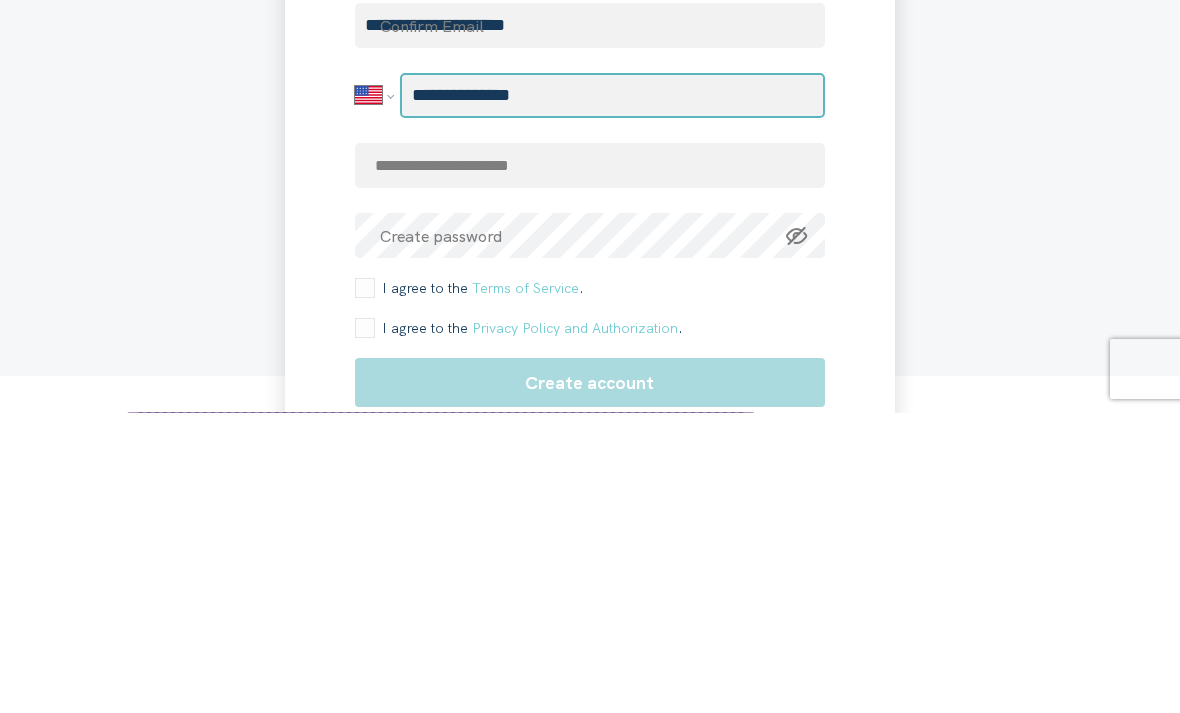 type on "**********" 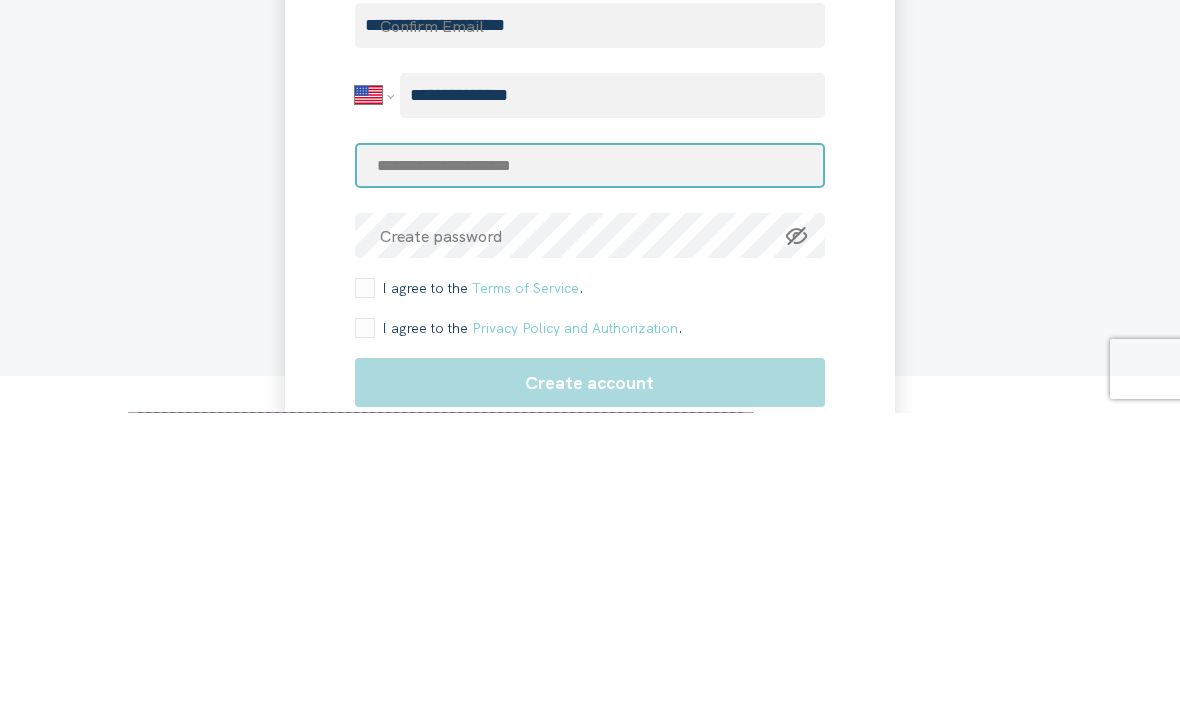 click at bounding box center (590, 465) 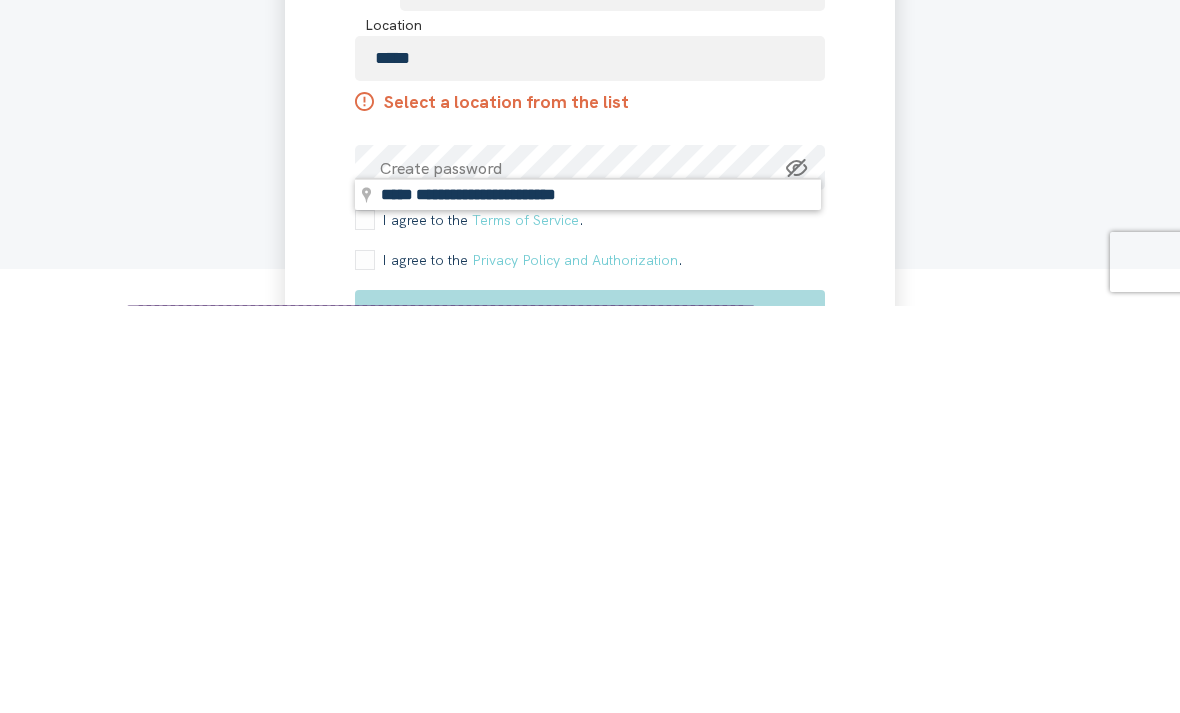 type on "**********" 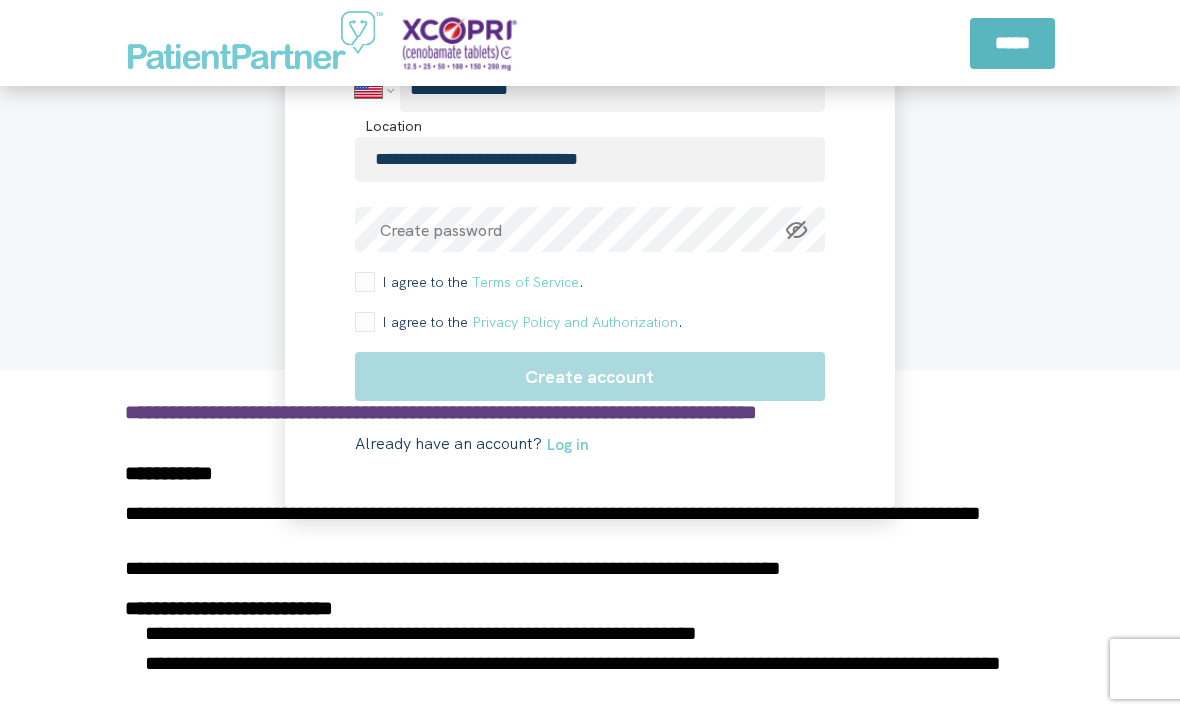 scroll, scrollTop: 3293, scrollLeft: 0, axis: vertical 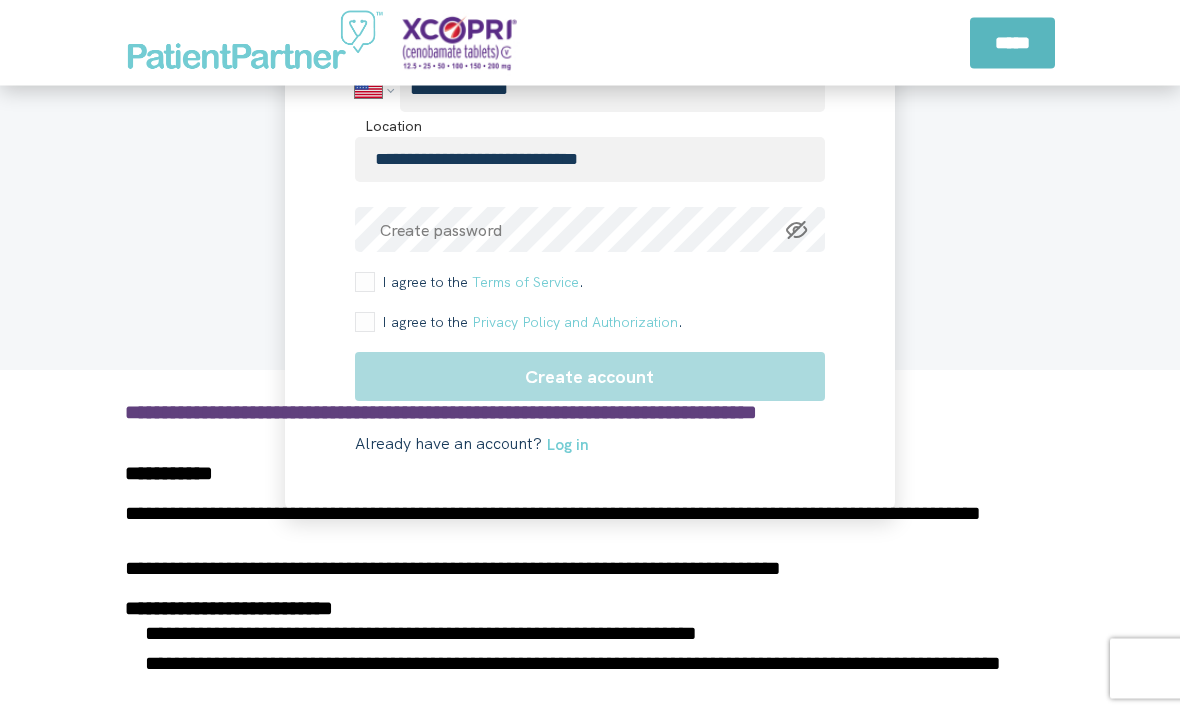 click on "I agree to the   Terms of Service ." at bounding box center (479, 283) 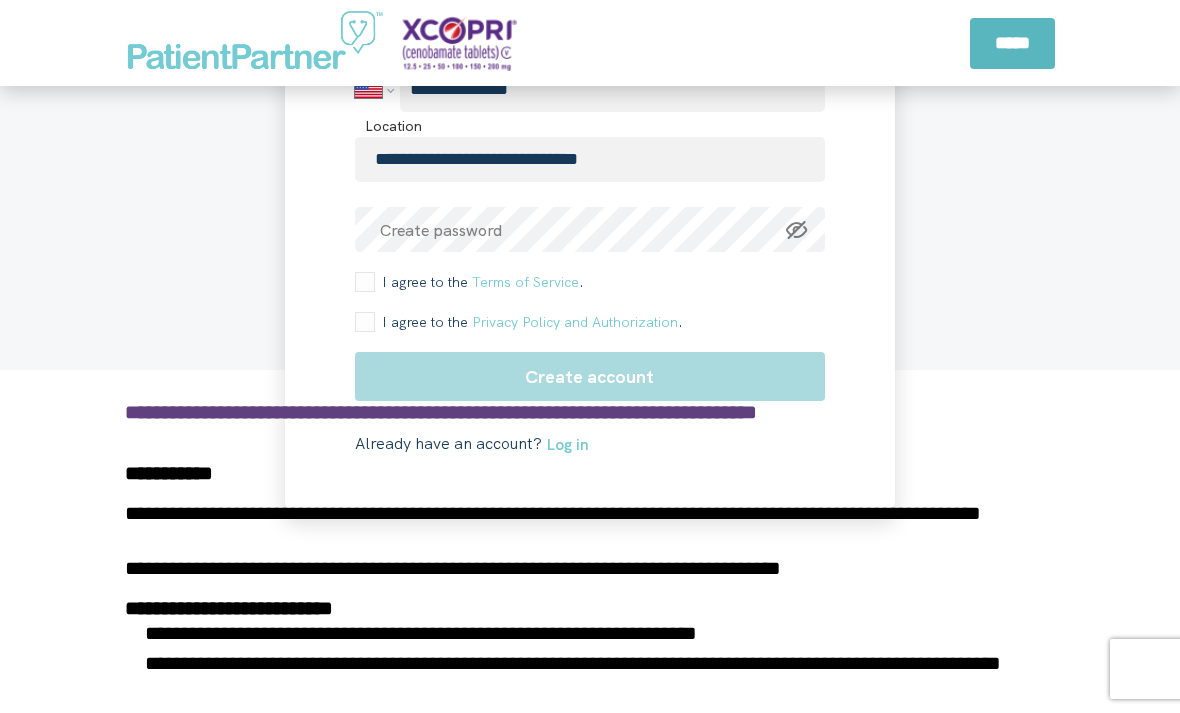 click on "I agree to the   Privacy Policy and Authorization ." at bounding box center [529, 322] 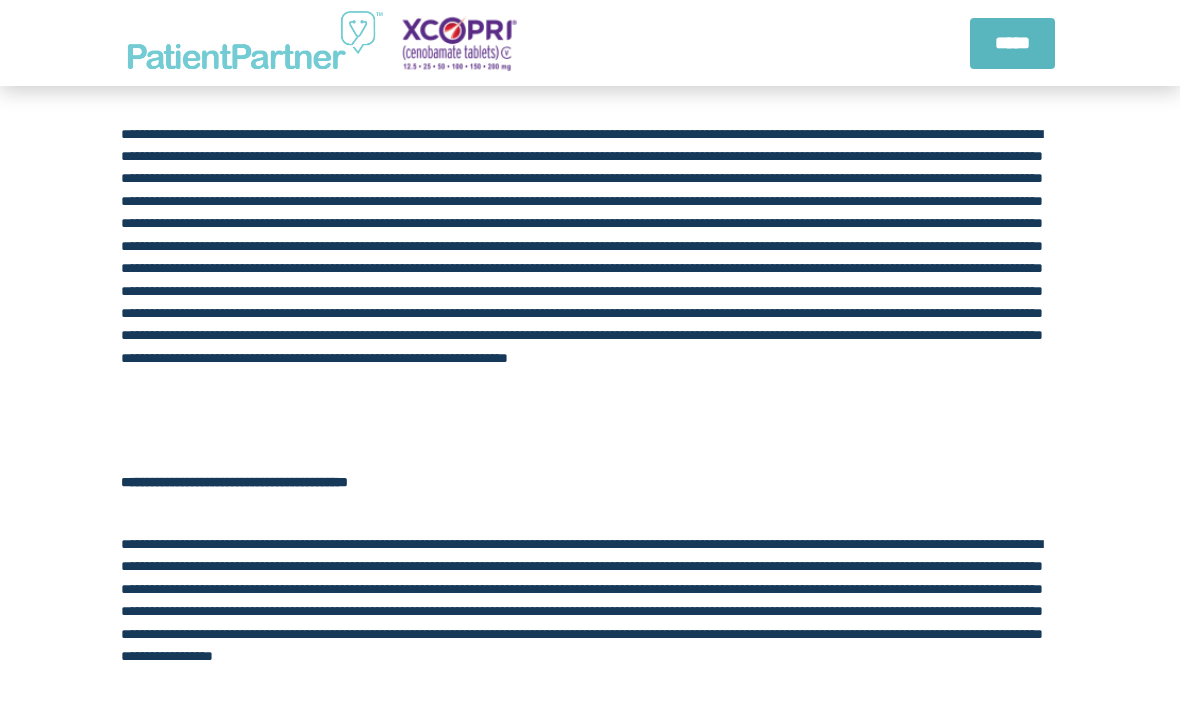 scroll, scrollTop: 4226, scrollLeft: 0, axis: vertical 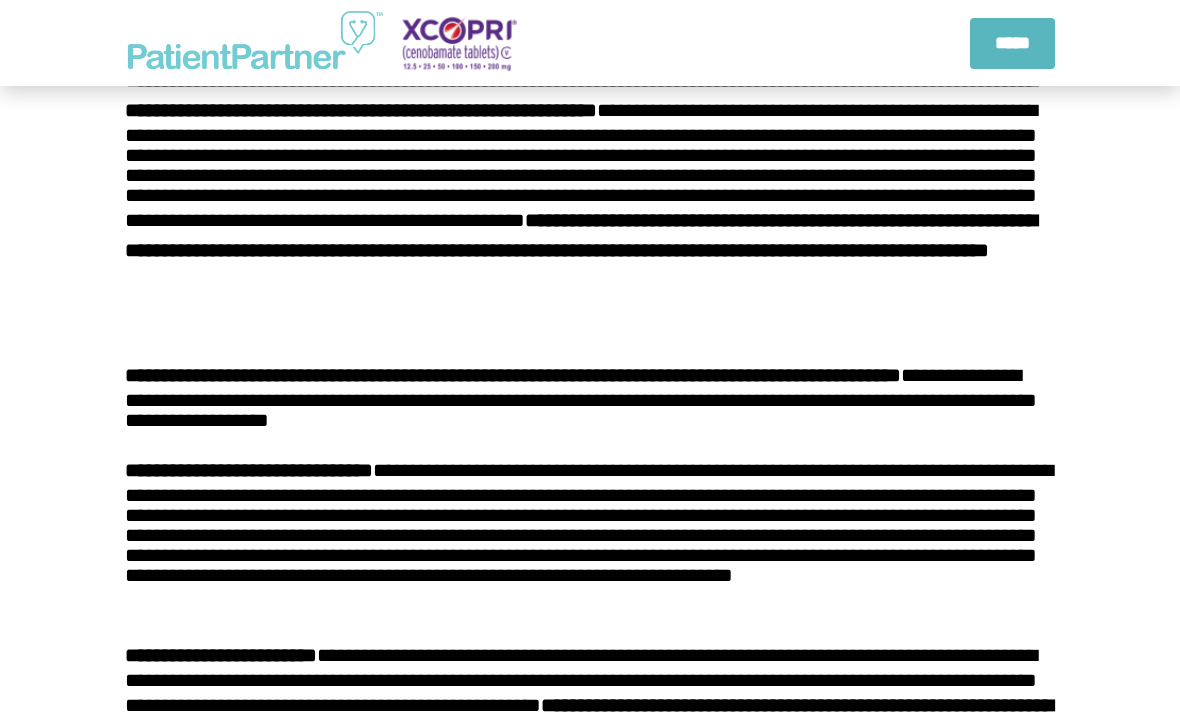 select on "**" 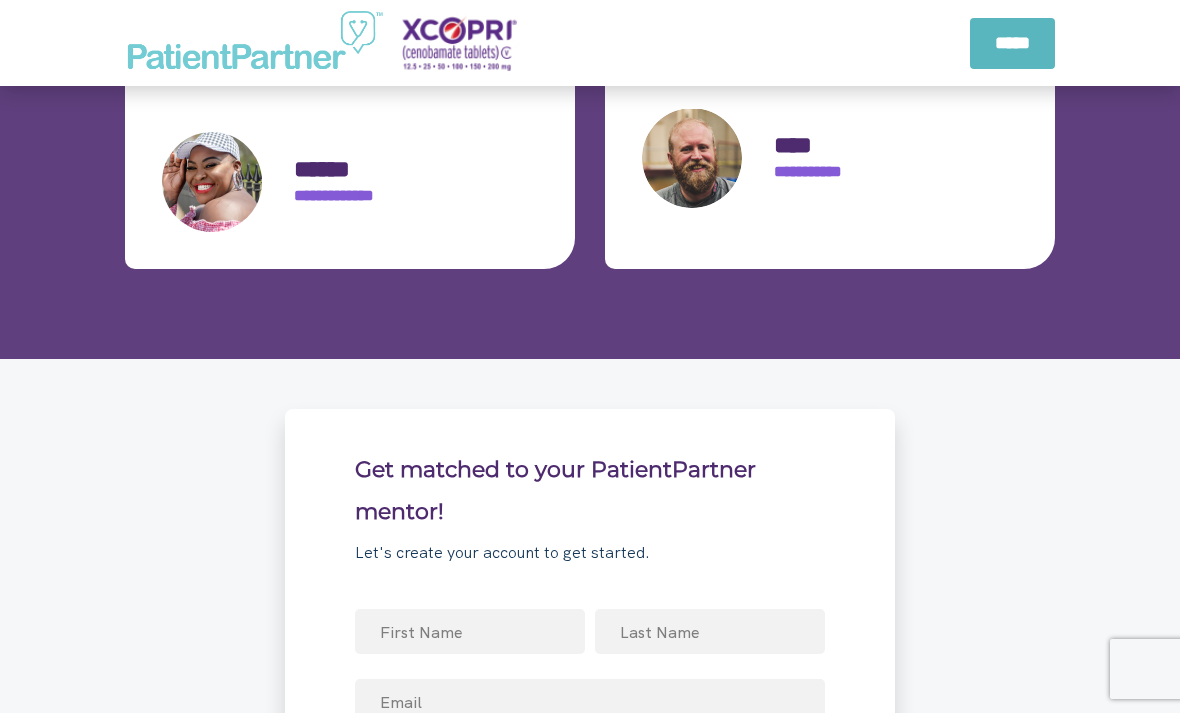 scroll, scrollTop: 2554, scrollLeft: 0, axis: vertical 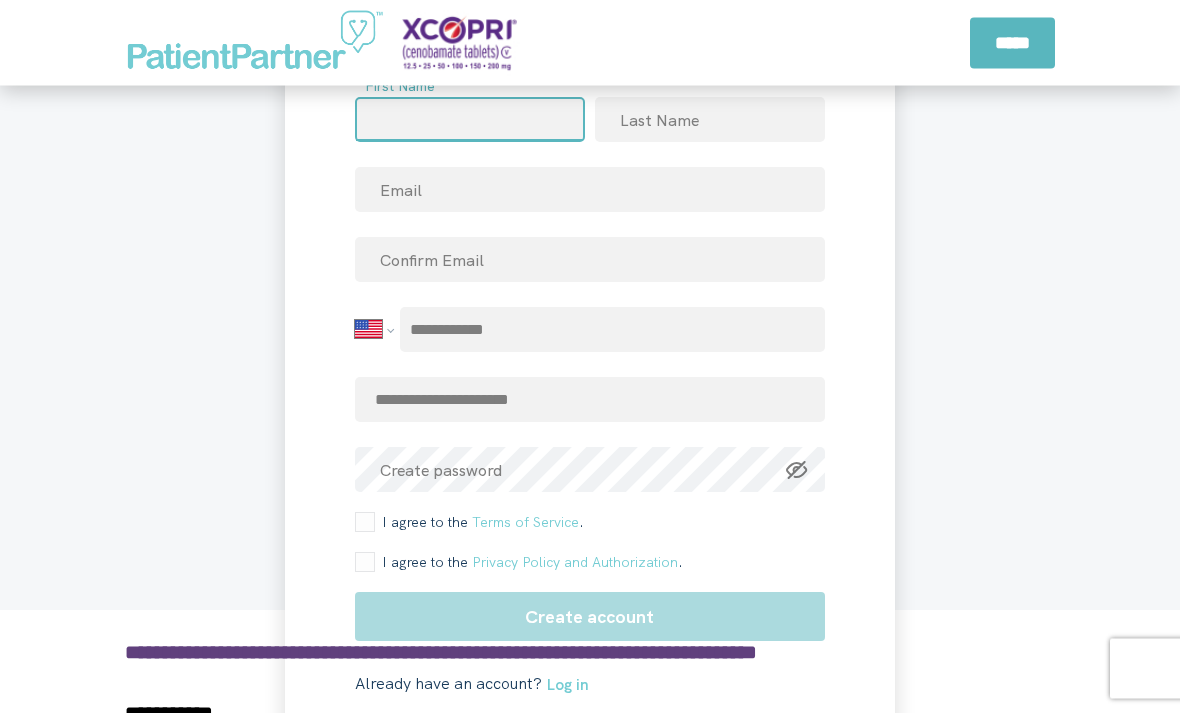 click at bounding box center (470, 120) 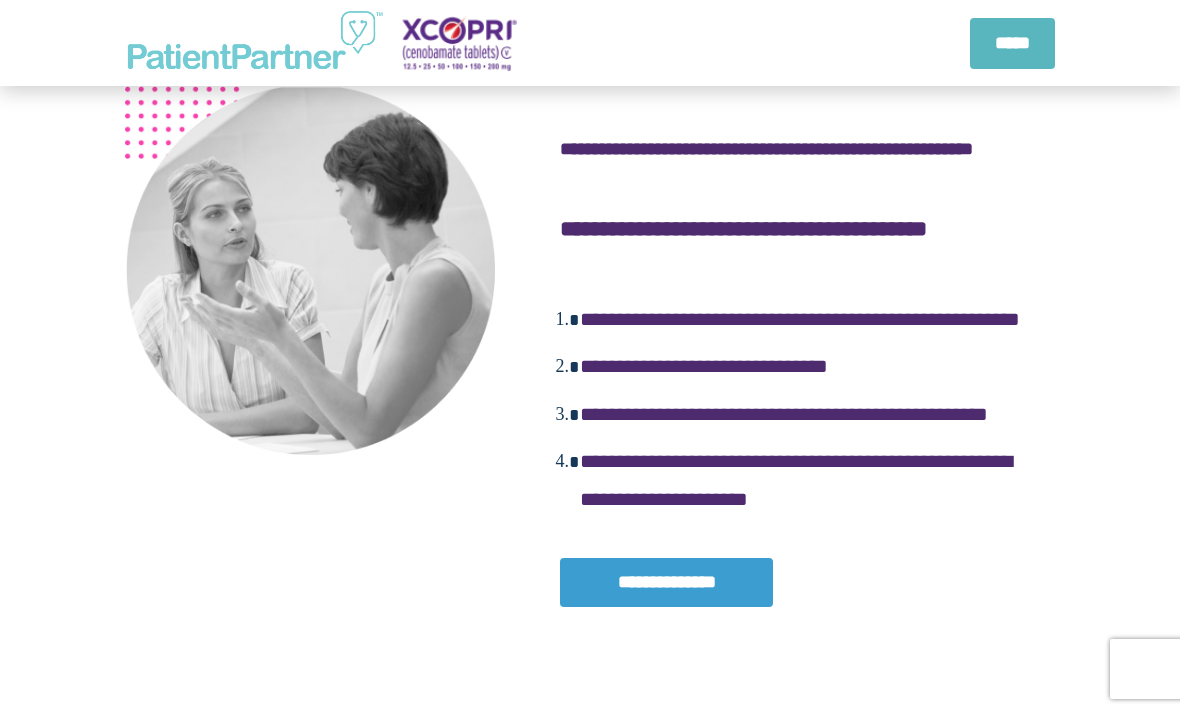 scroll, scrollTop: 918, scrollLeft: 0, axis: vertical 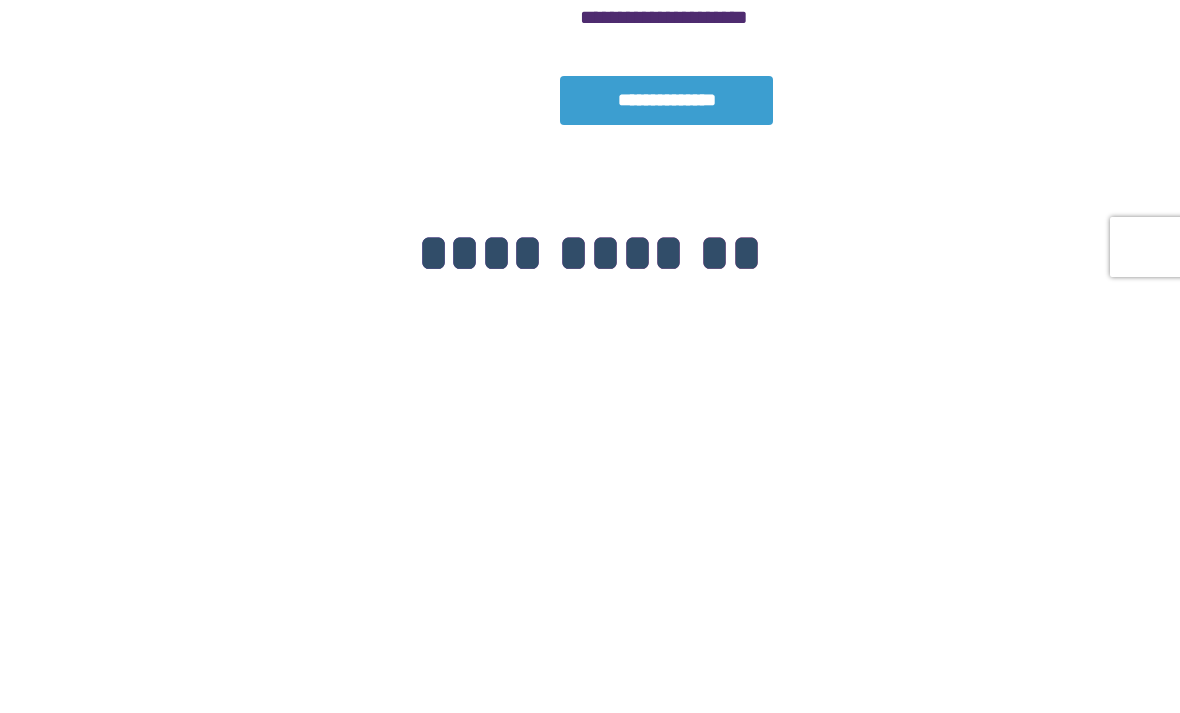 click on "**********" at bounding box center (666, 522) 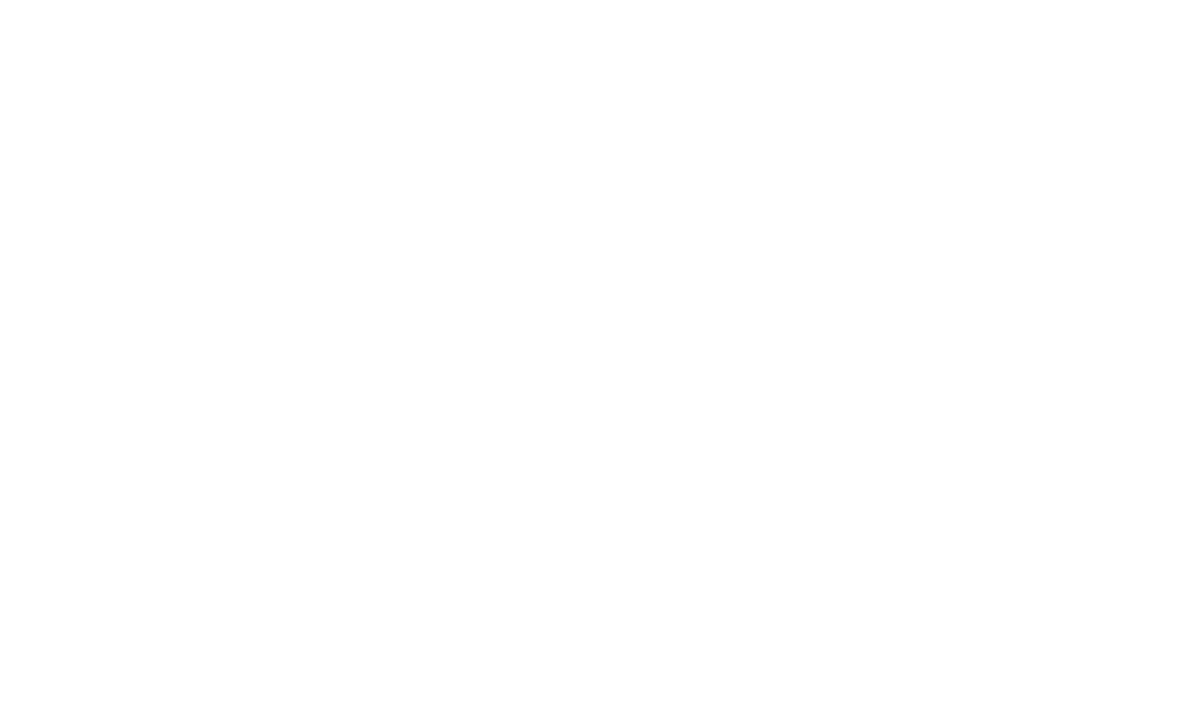 scroll, scrollTop: 2999, scrollLeft: 0, axis: vertical 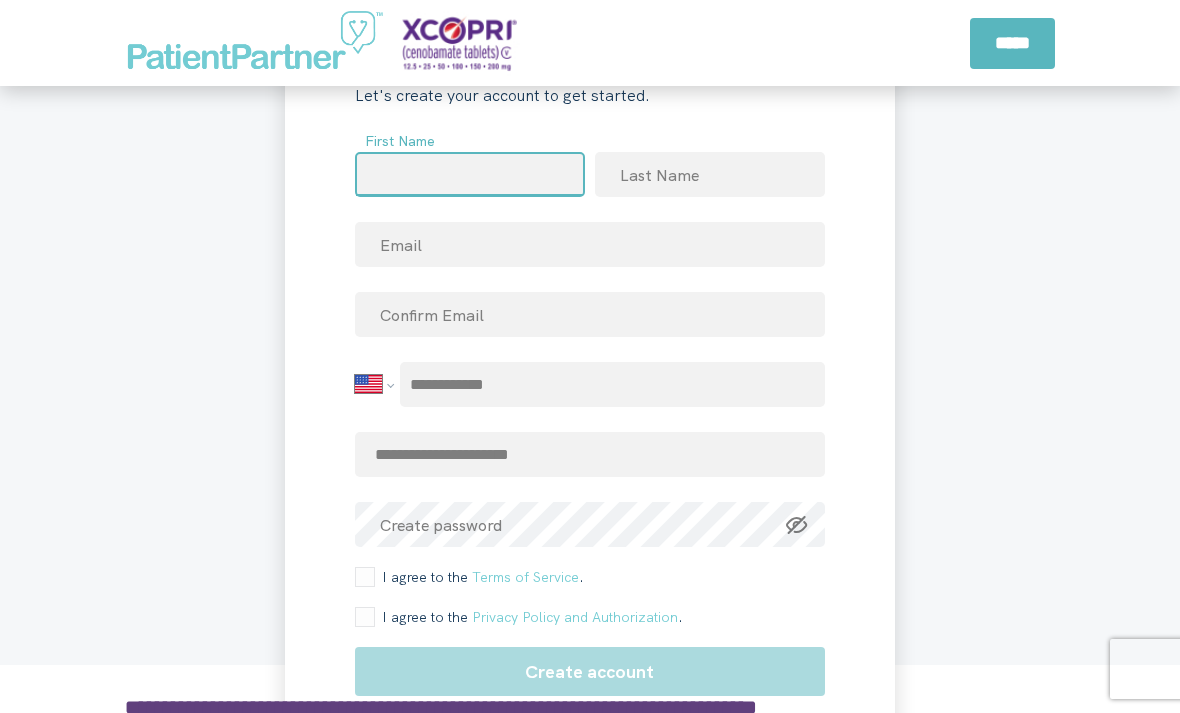 click at bounding box center [470, 174] 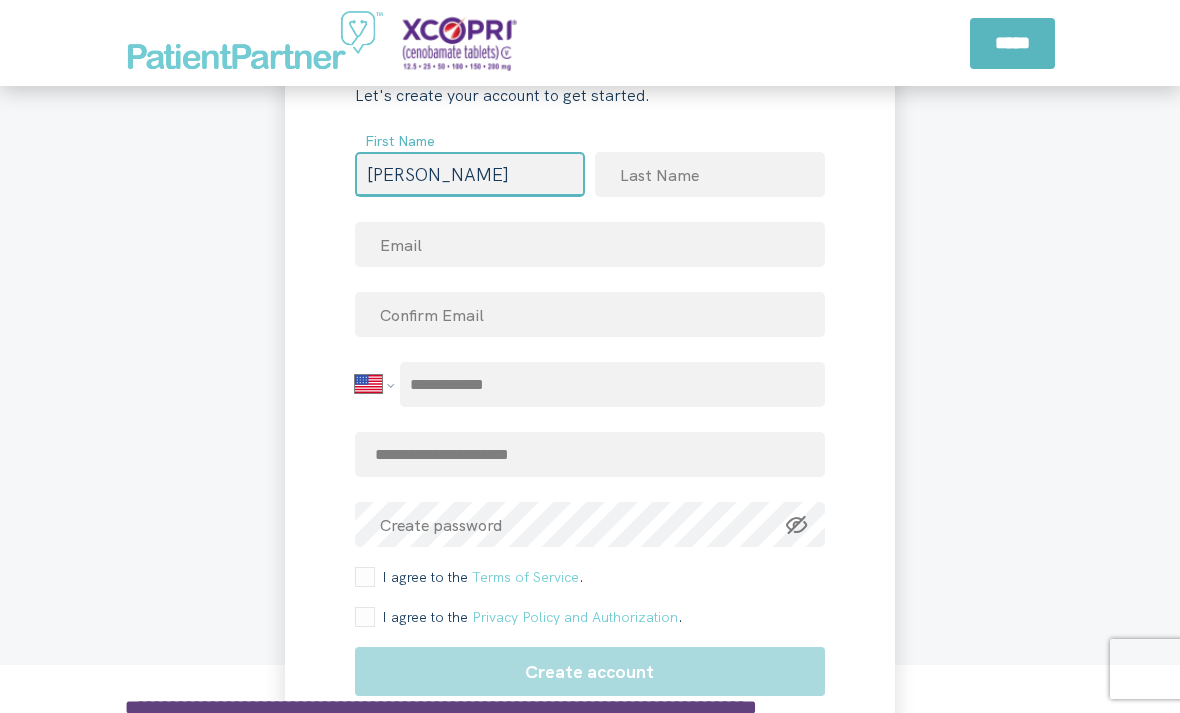 type on "[PERSON_NAME]" 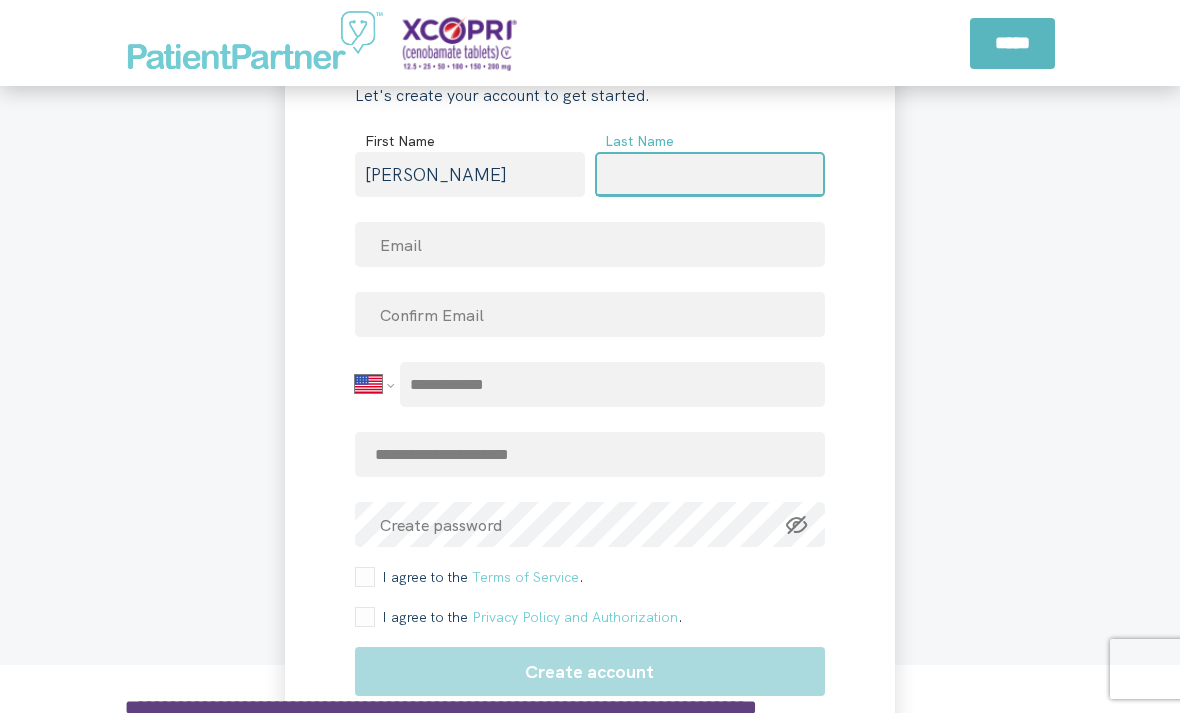 click at bounding box center (710, 174) 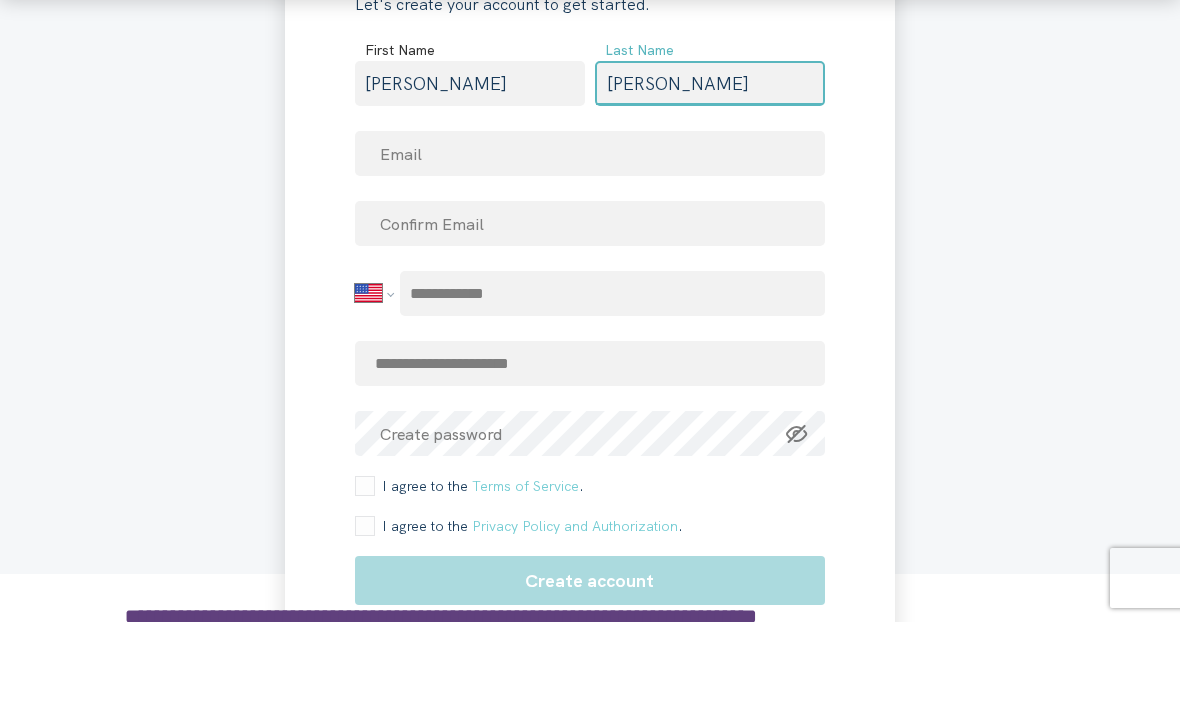 type on "[PERSON_NAME]" 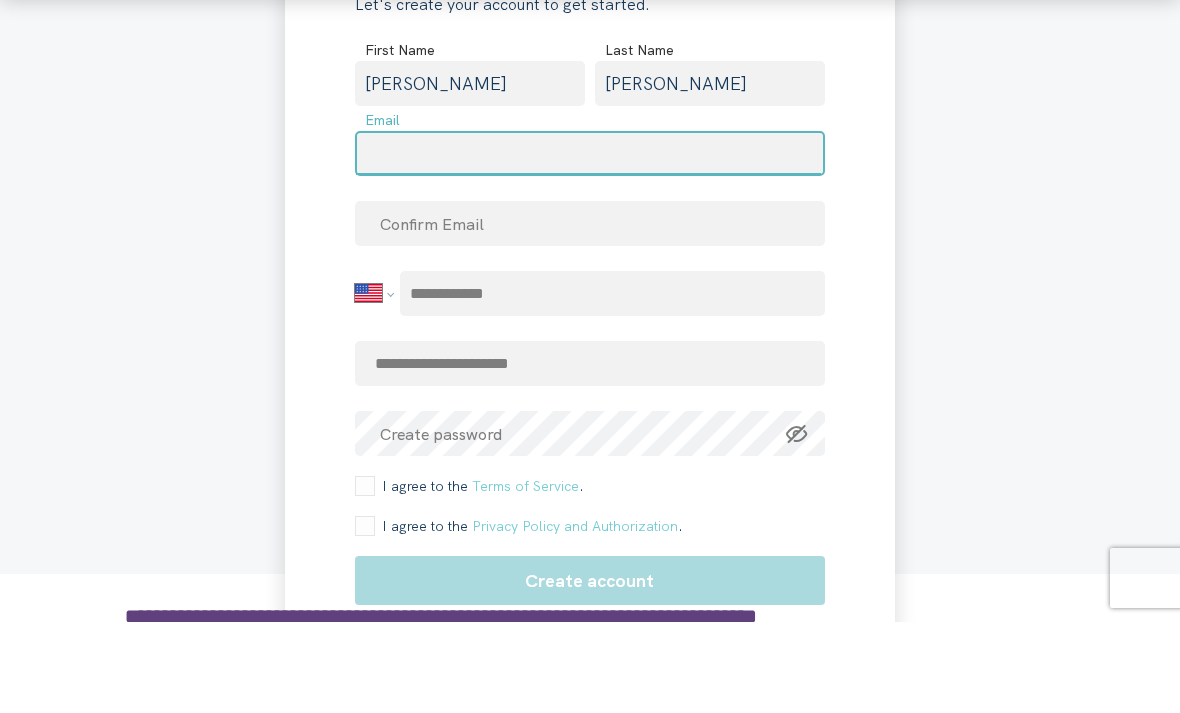 click at bounding box center [590, 244] 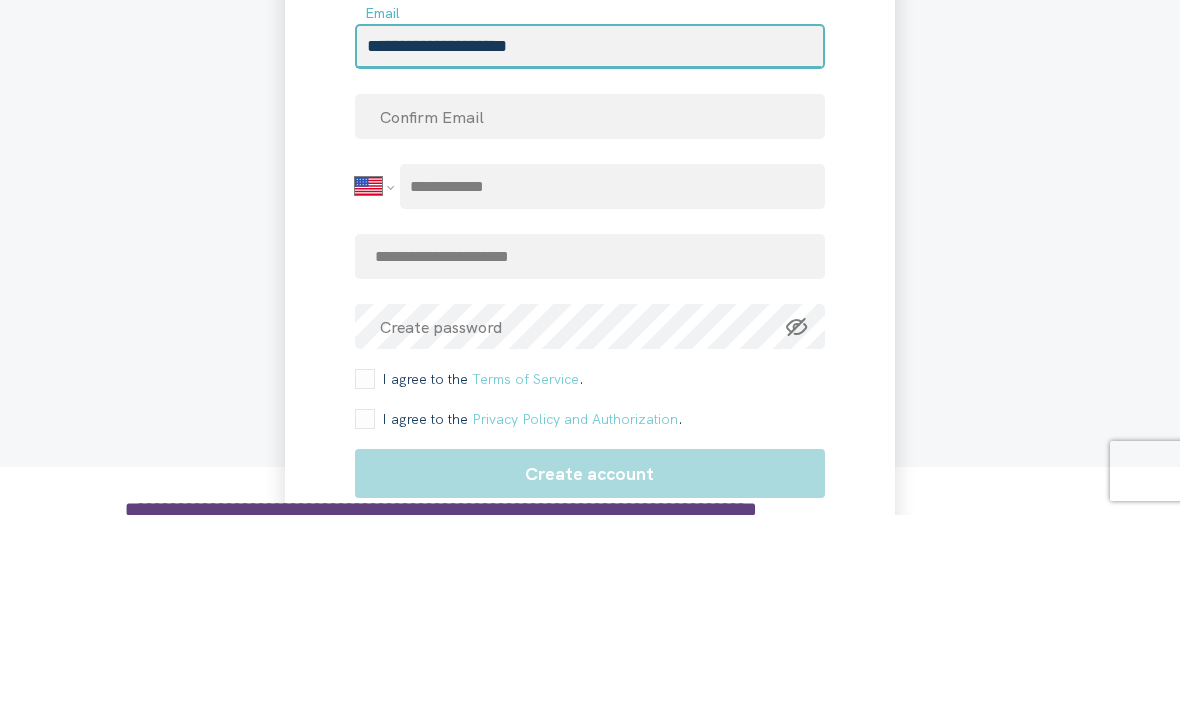 type on "**********" 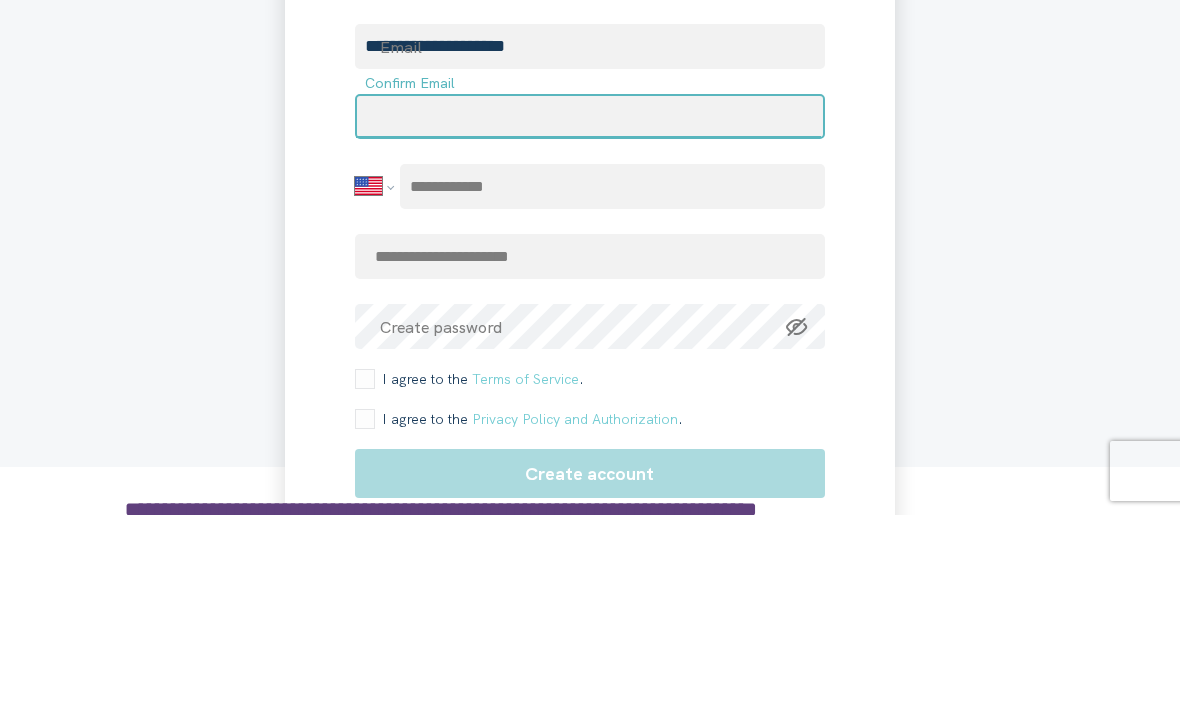 click at bounding box center (590, 314) 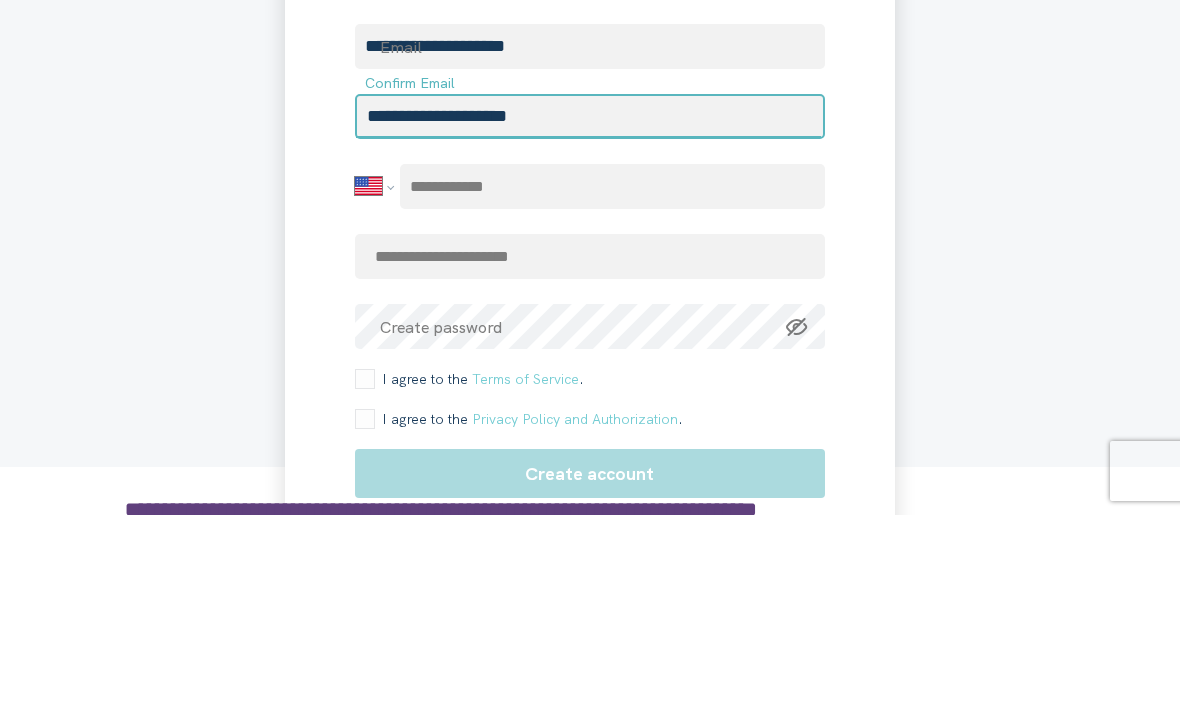 type on "**********" 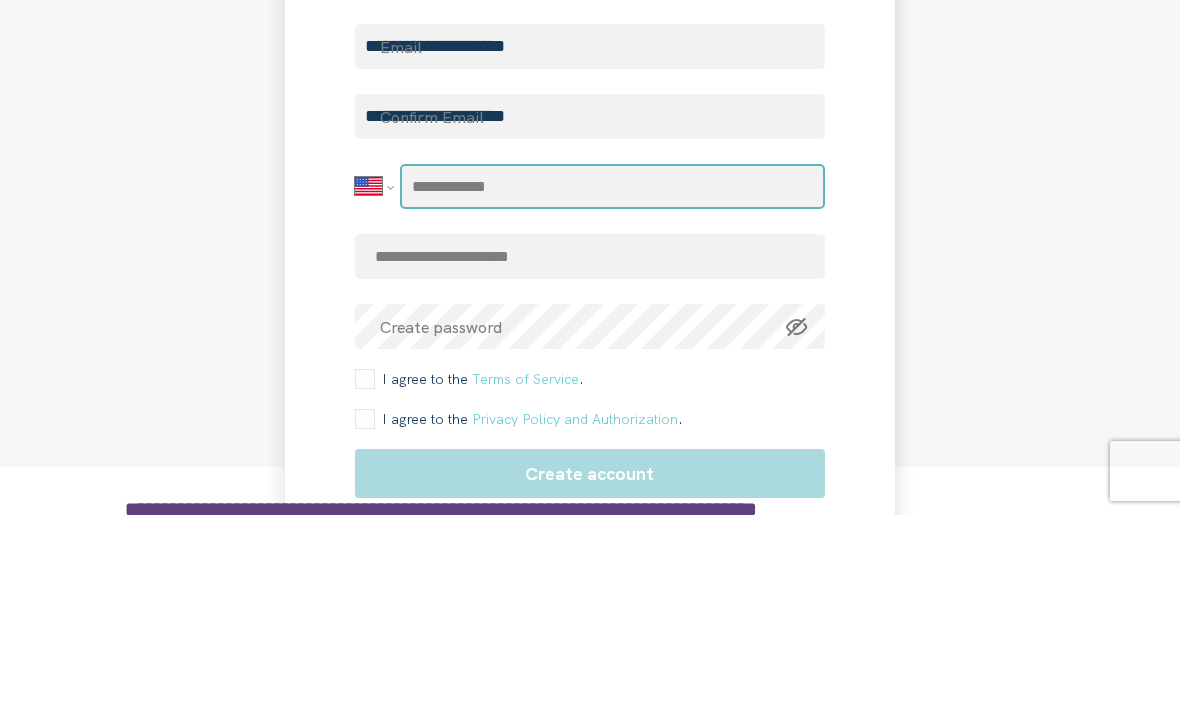 click at bounding box center (612, 384) 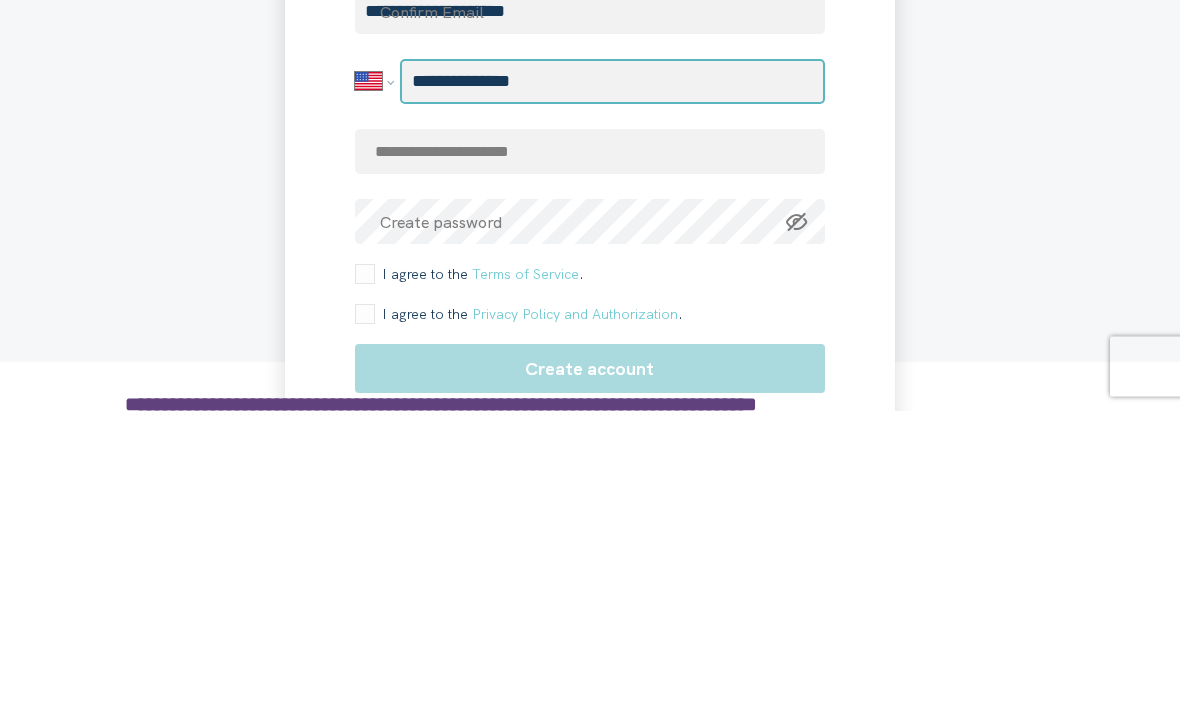 type on "**********" 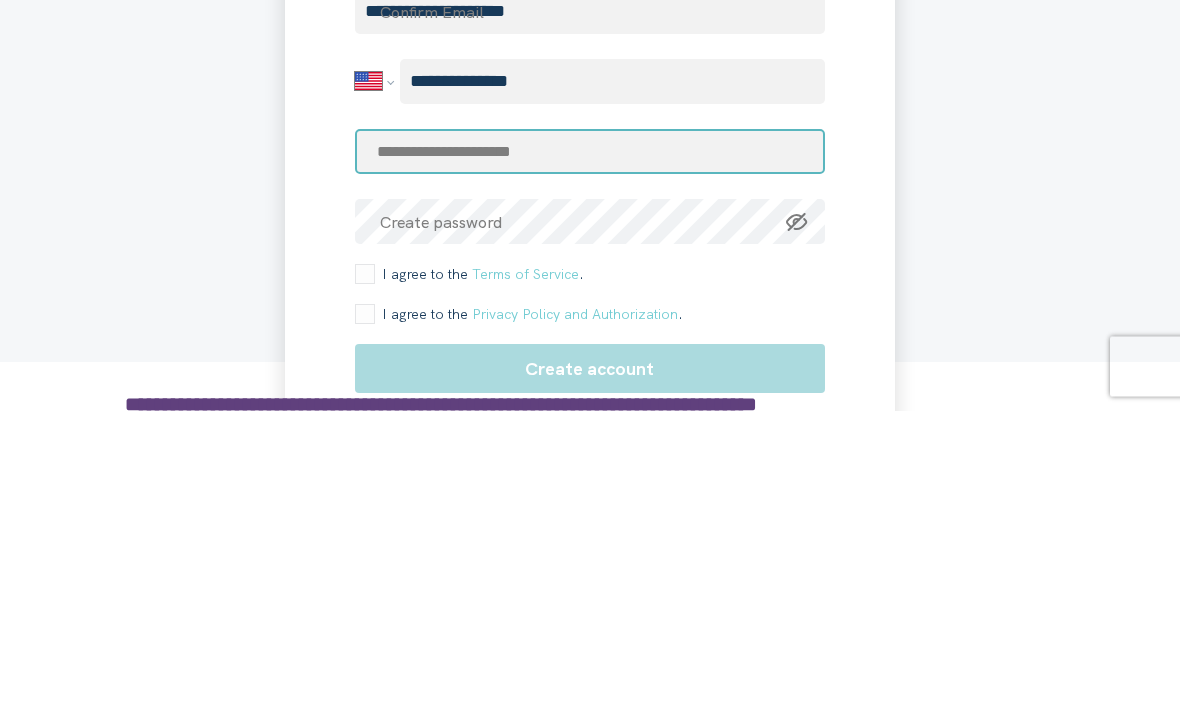 click at bounding box center (590, 454) 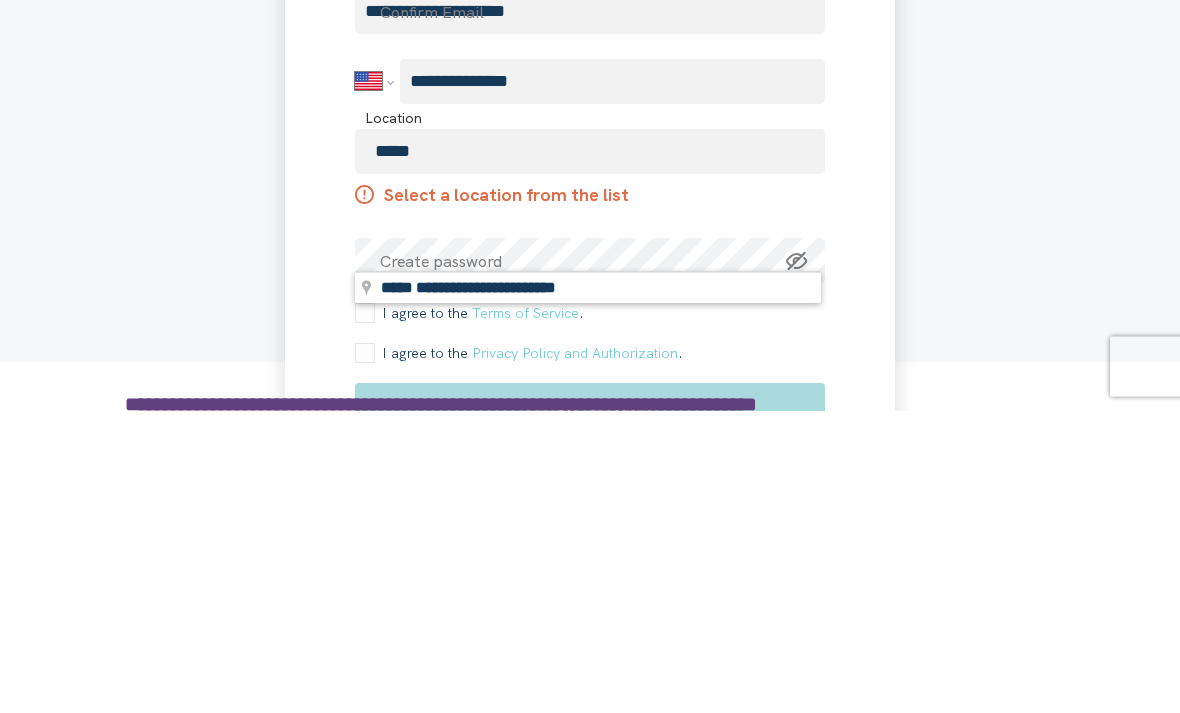 type on "**********" 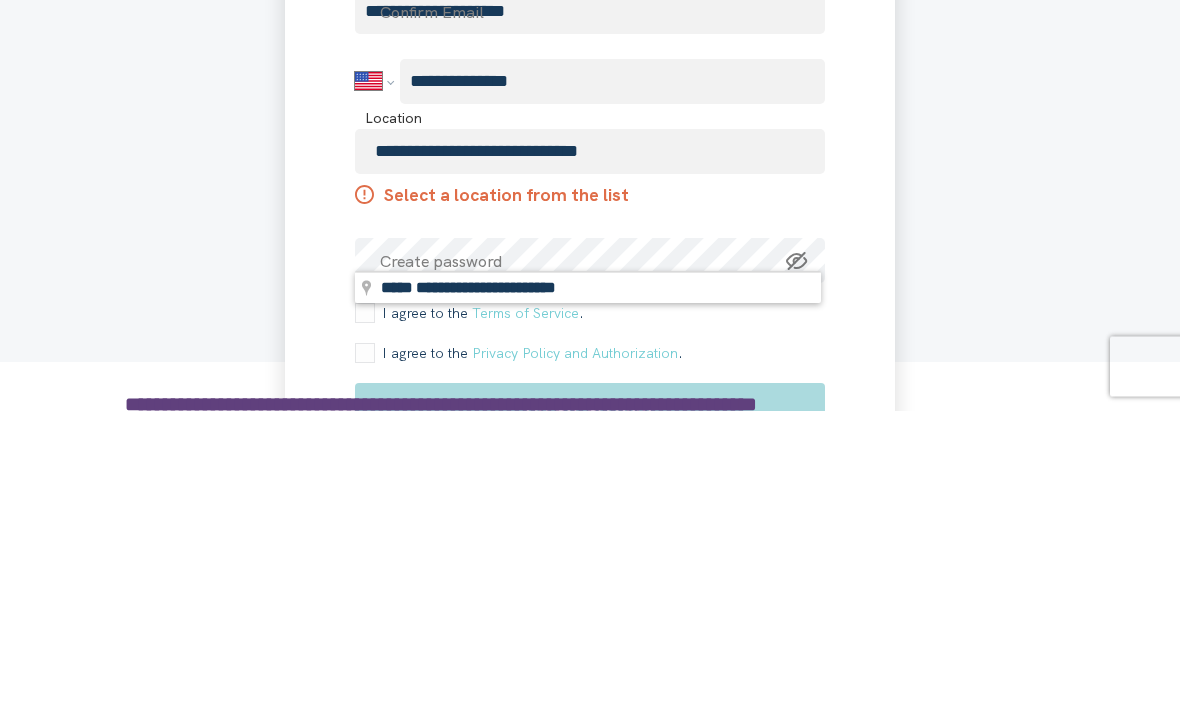 scroll, scrollTop: 3302, scrollLeft: 0, axis: vertical 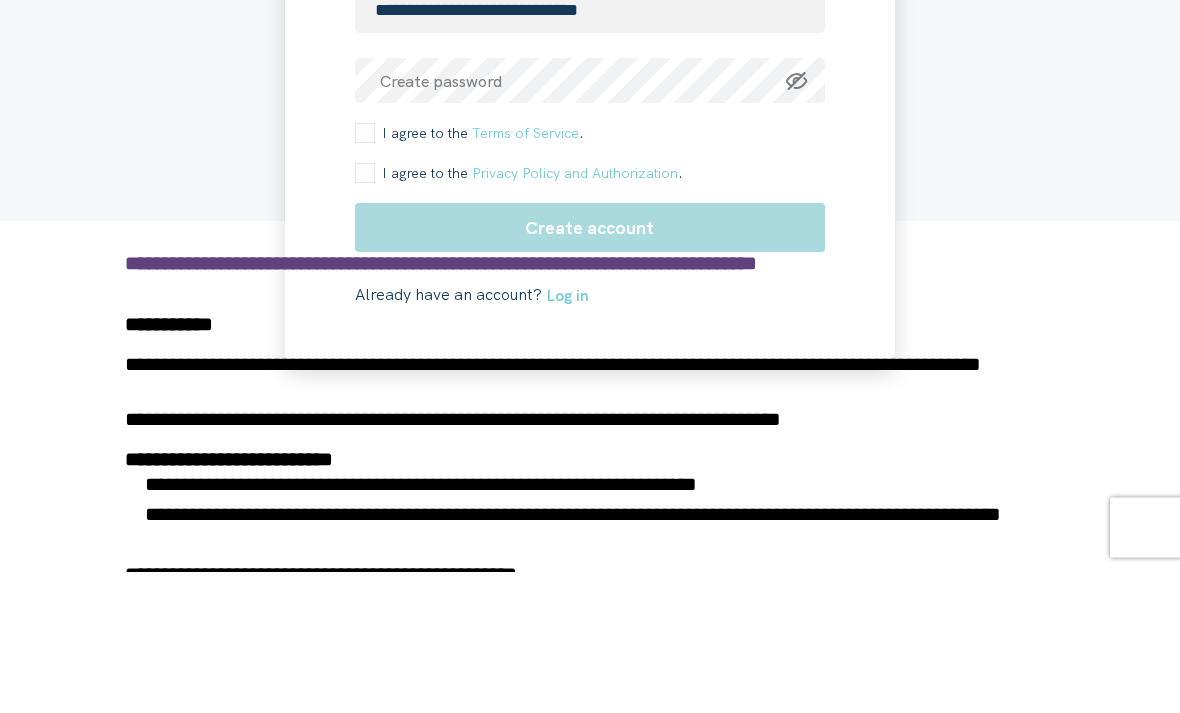 click on "I agree to the   Privacy Policy and Authorization ." at bounding box center (529, 315) 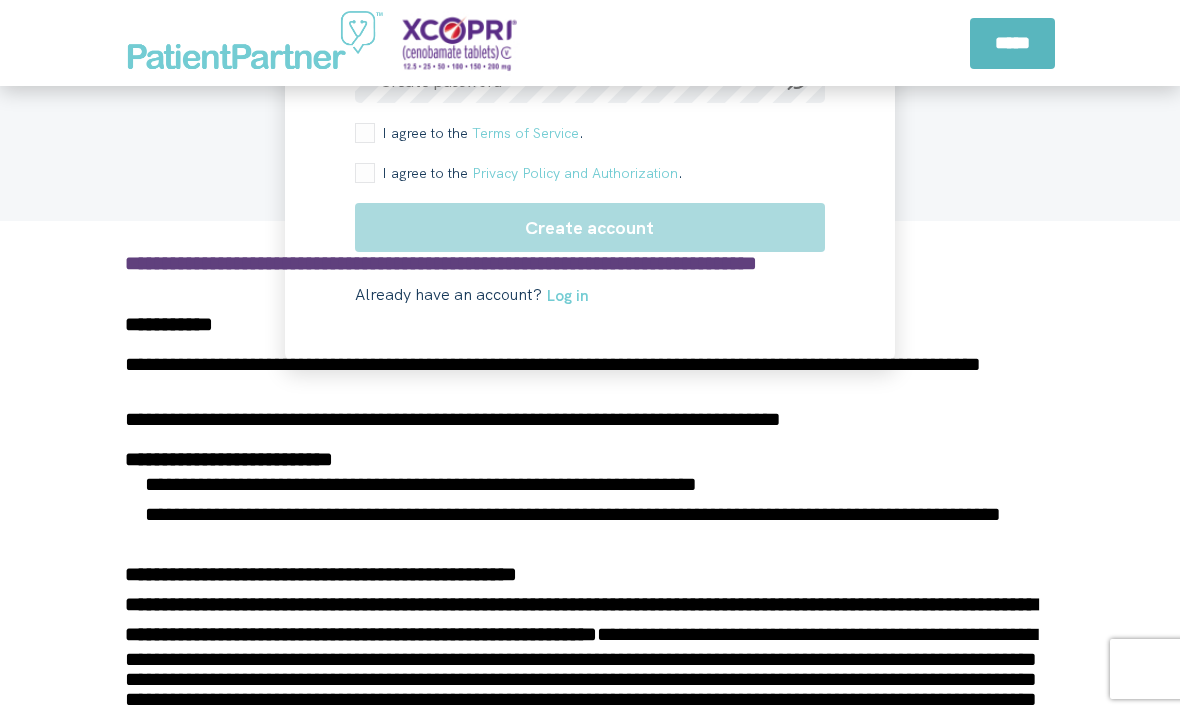 click on "I agree to the   Terms of Service ." at bounding box center (479, 133) 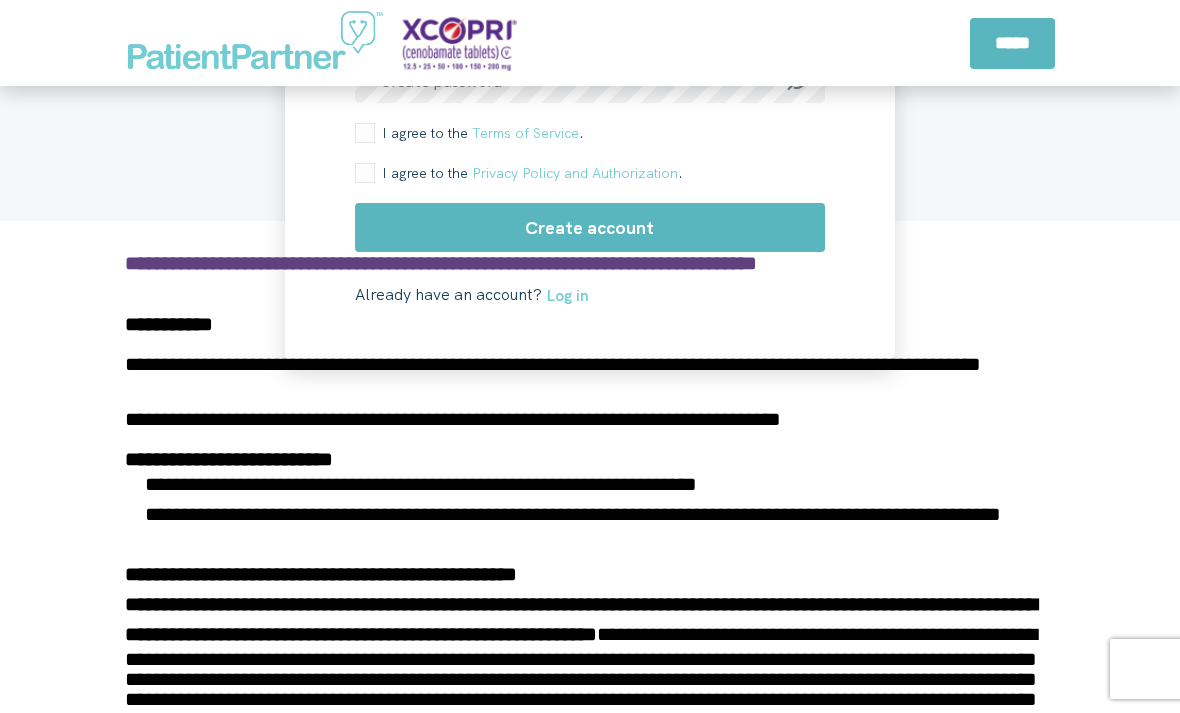 click 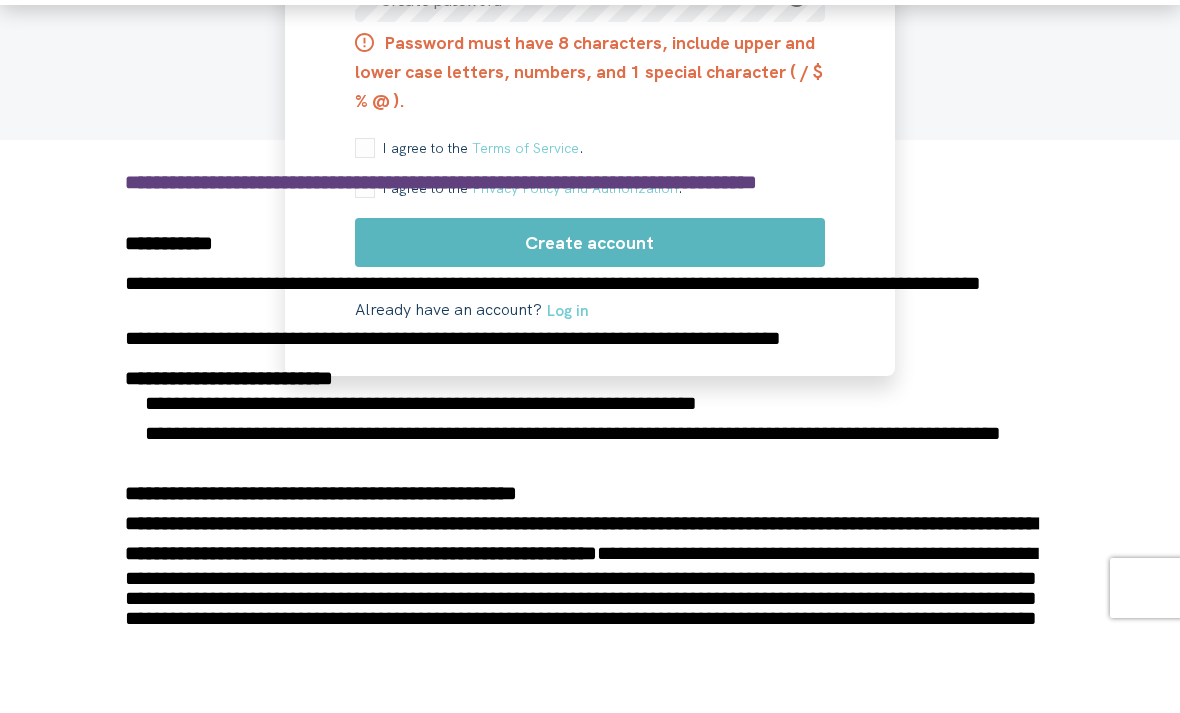 click 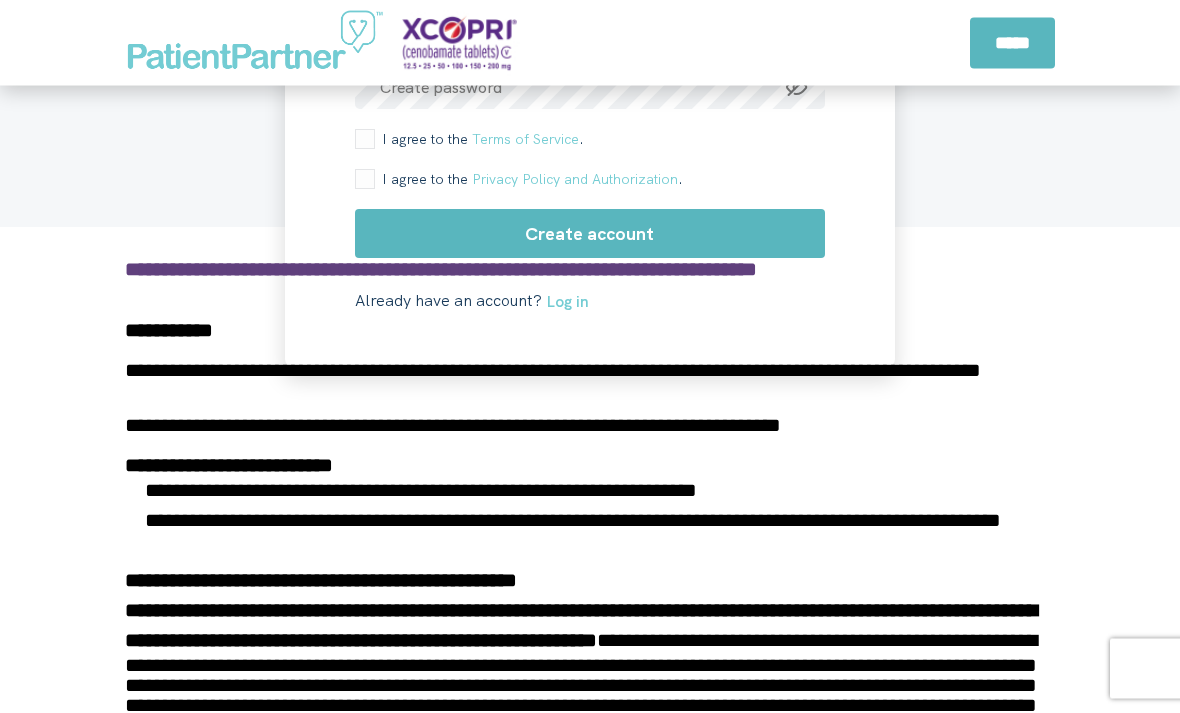 click 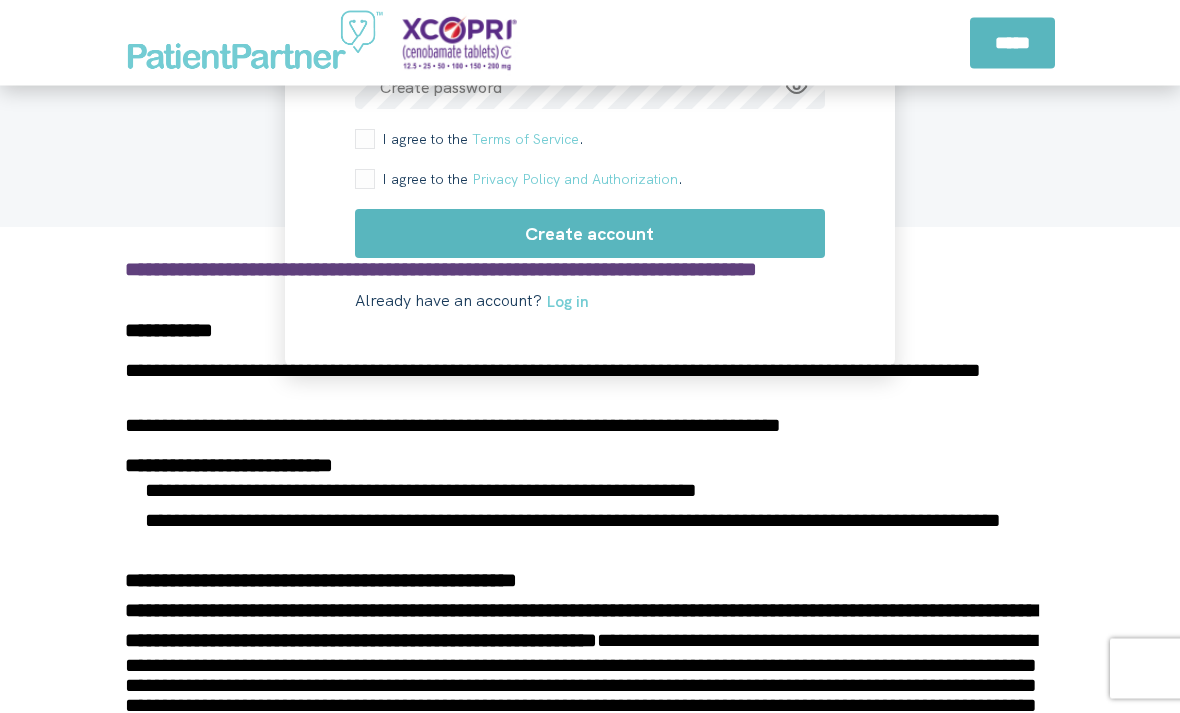 scroll, scrollTop: 3437, scrollLeft: 0, axis: vertical 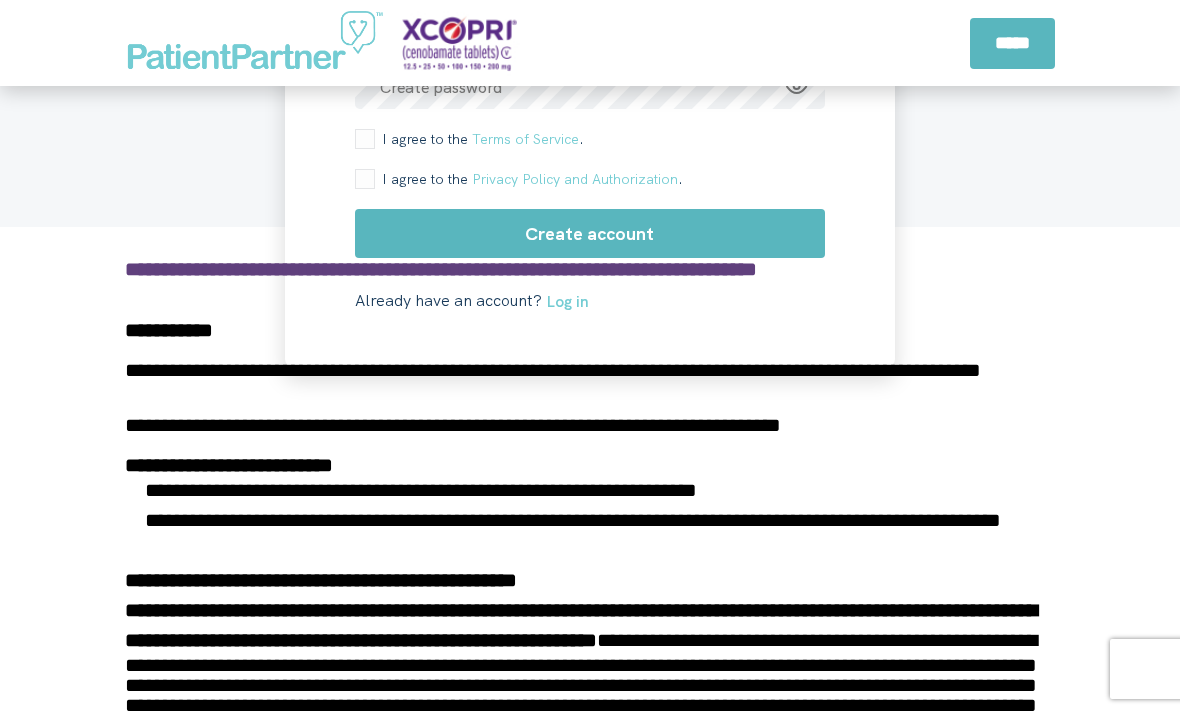 click on "Create account" 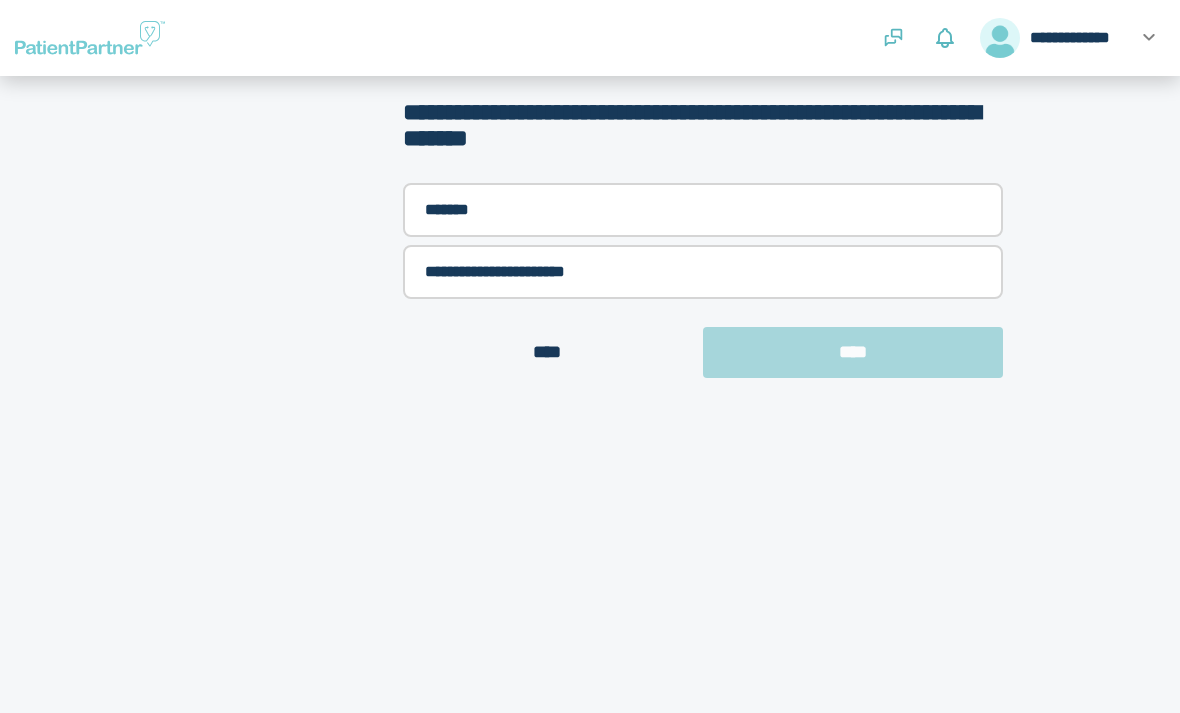 scroll, scrollTop: 0, scrollLeft: 0, axis: both 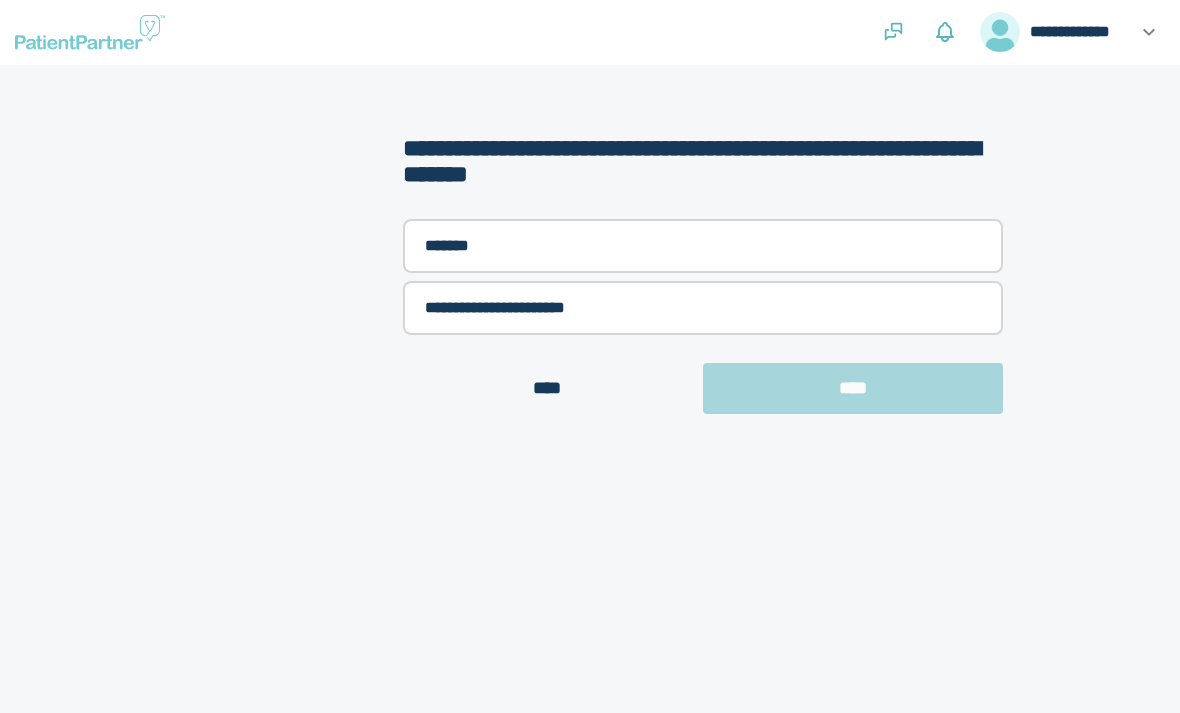 click on "**********" at bounding box center [703, 308] 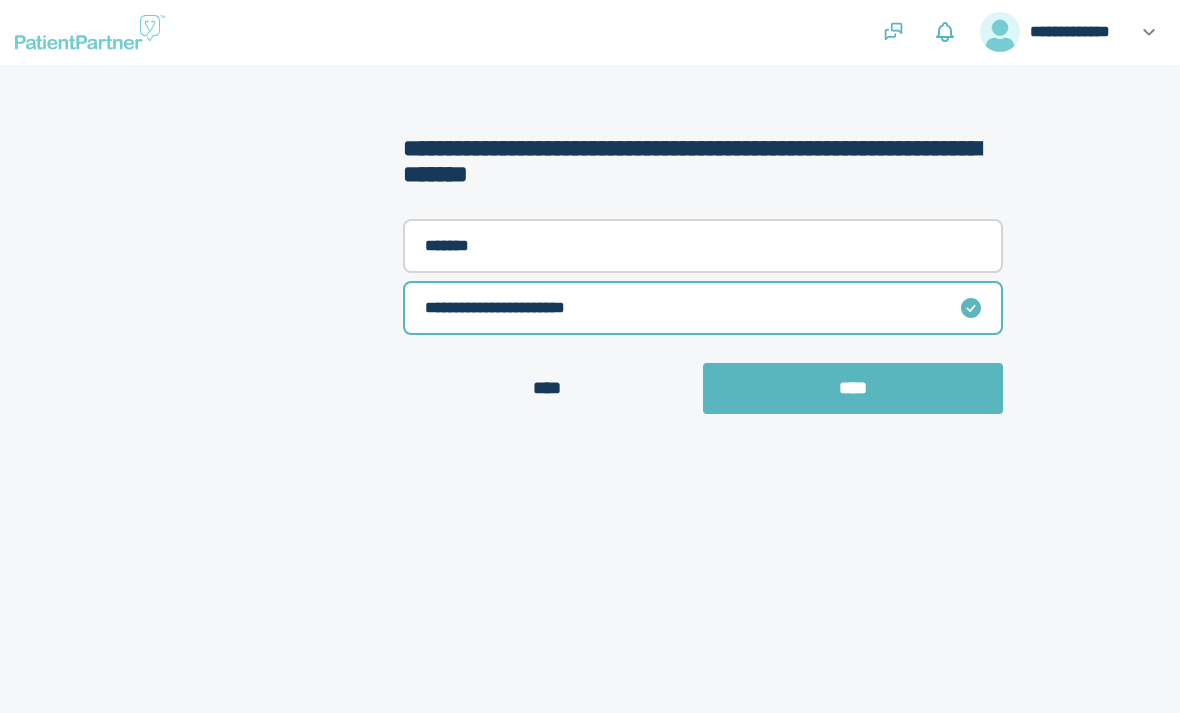 click at bounding box center [993, 264] 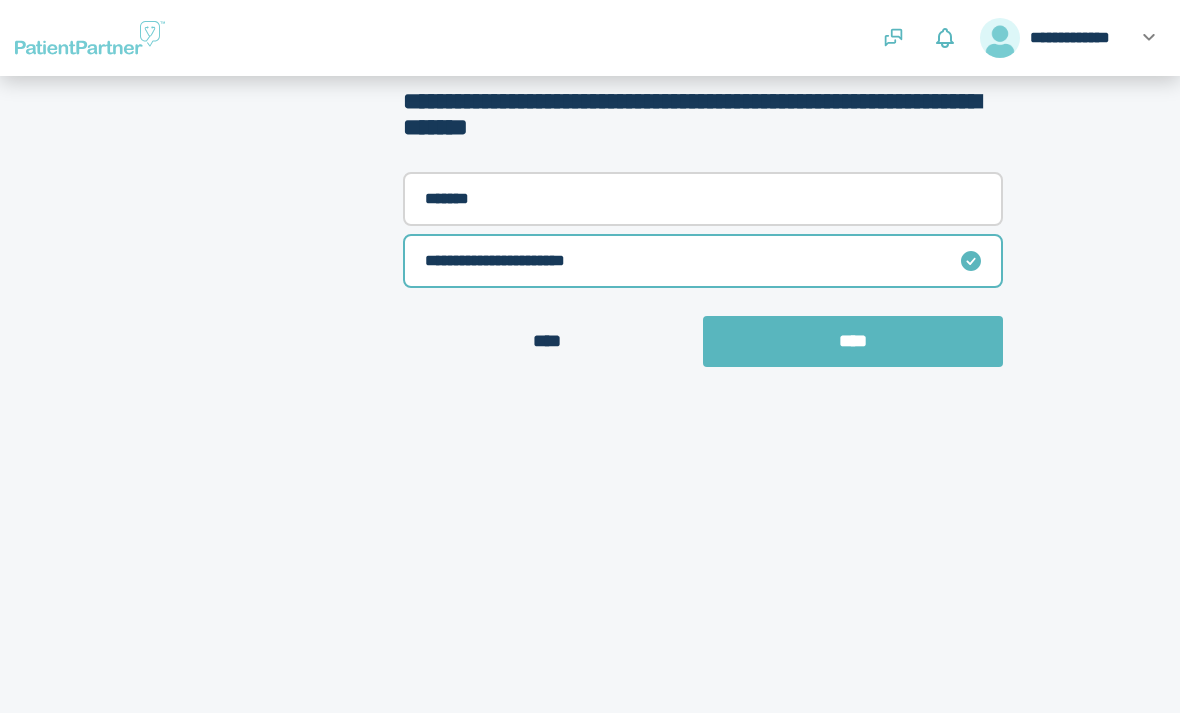 scroll, scrollTop: 0, scrollLeft: 0, axis: both 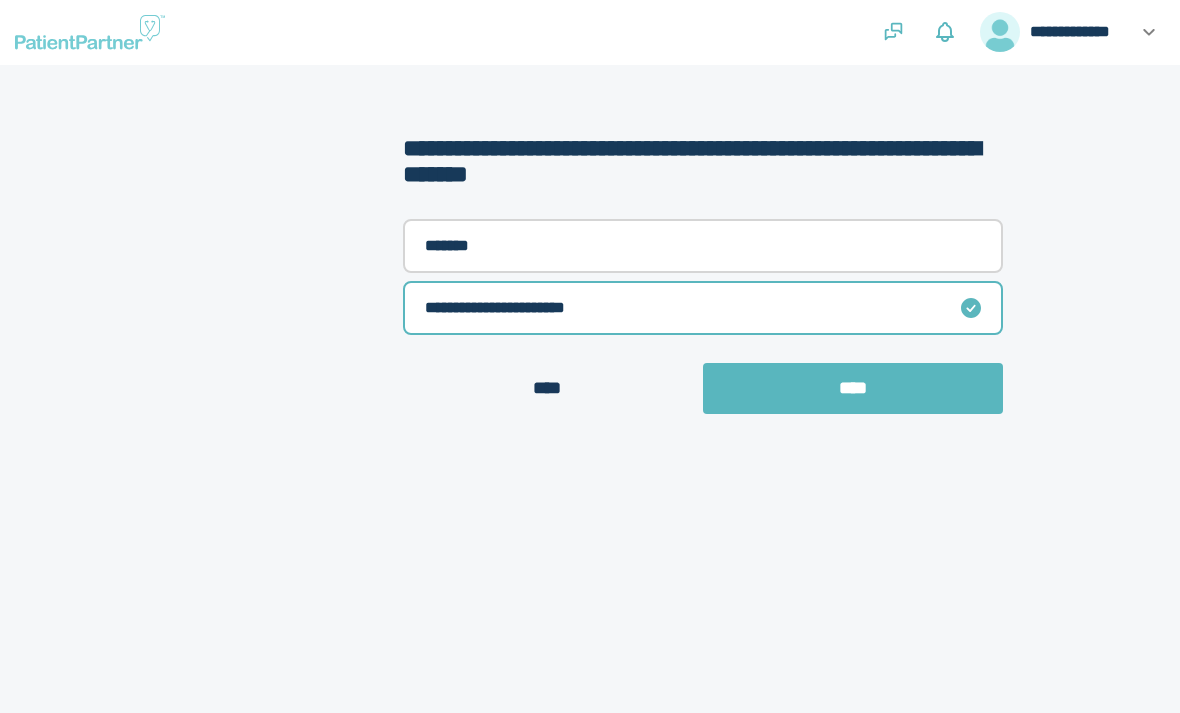 click at bounding box center [993, 264] 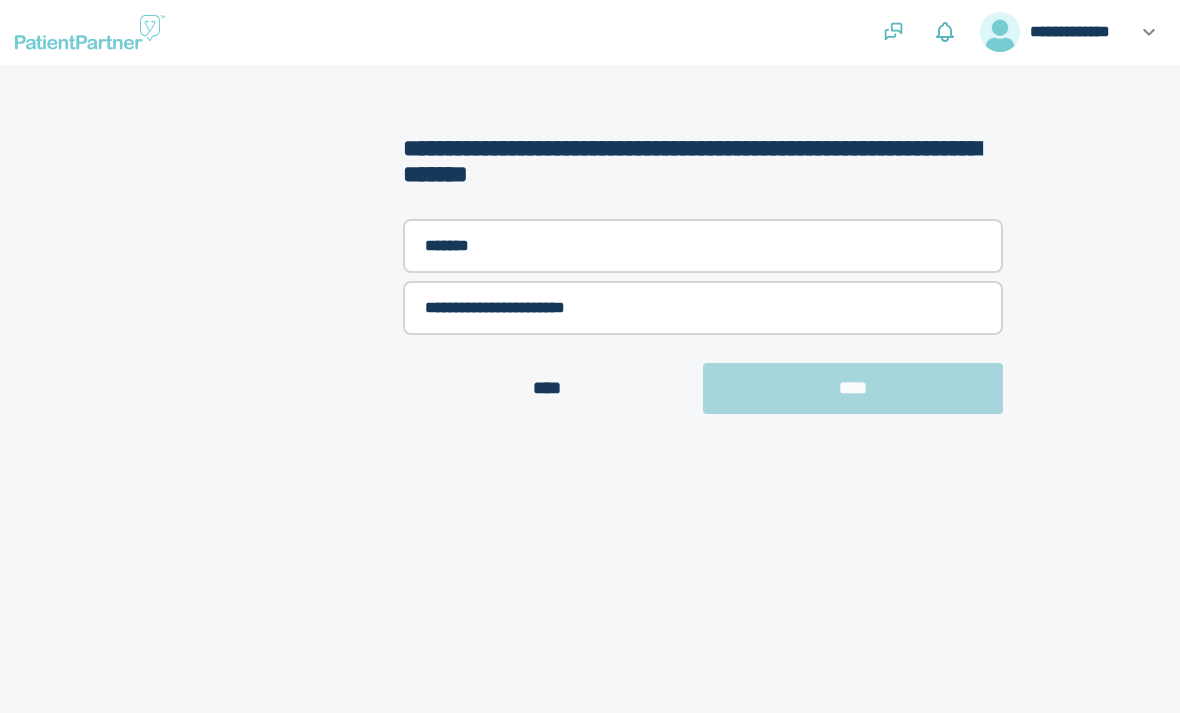 click at bounding box center (993, 264) 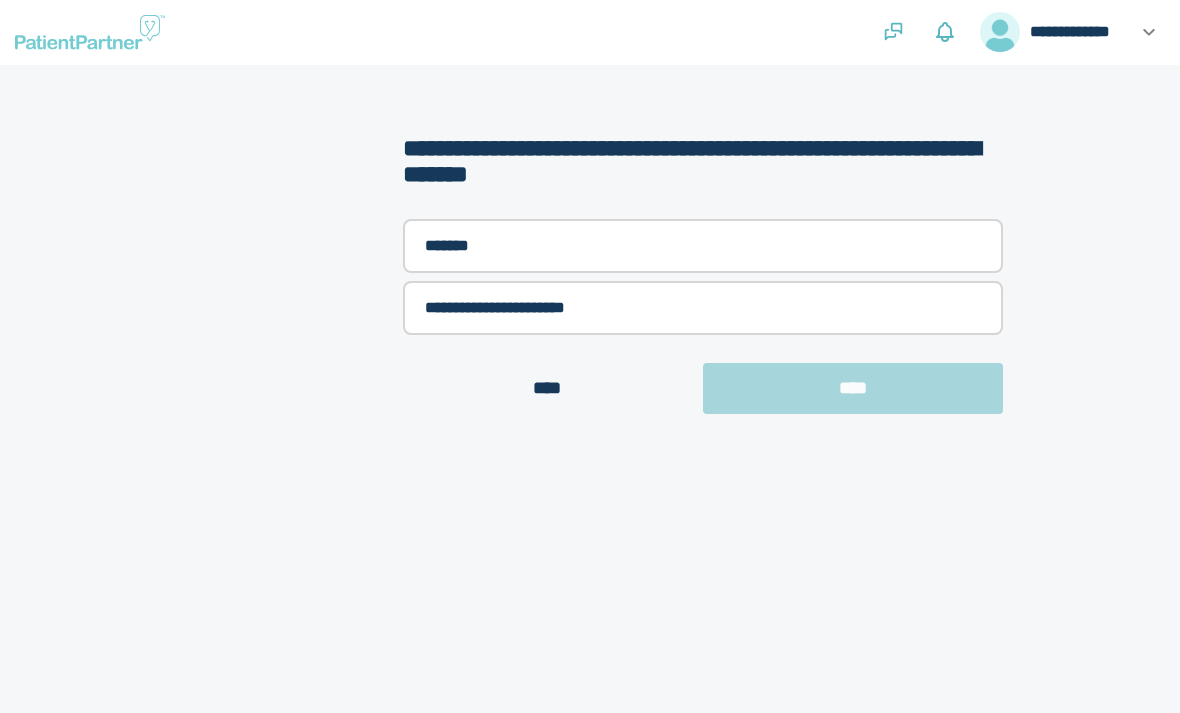 click on "*******" at bounding box center (703, 246) 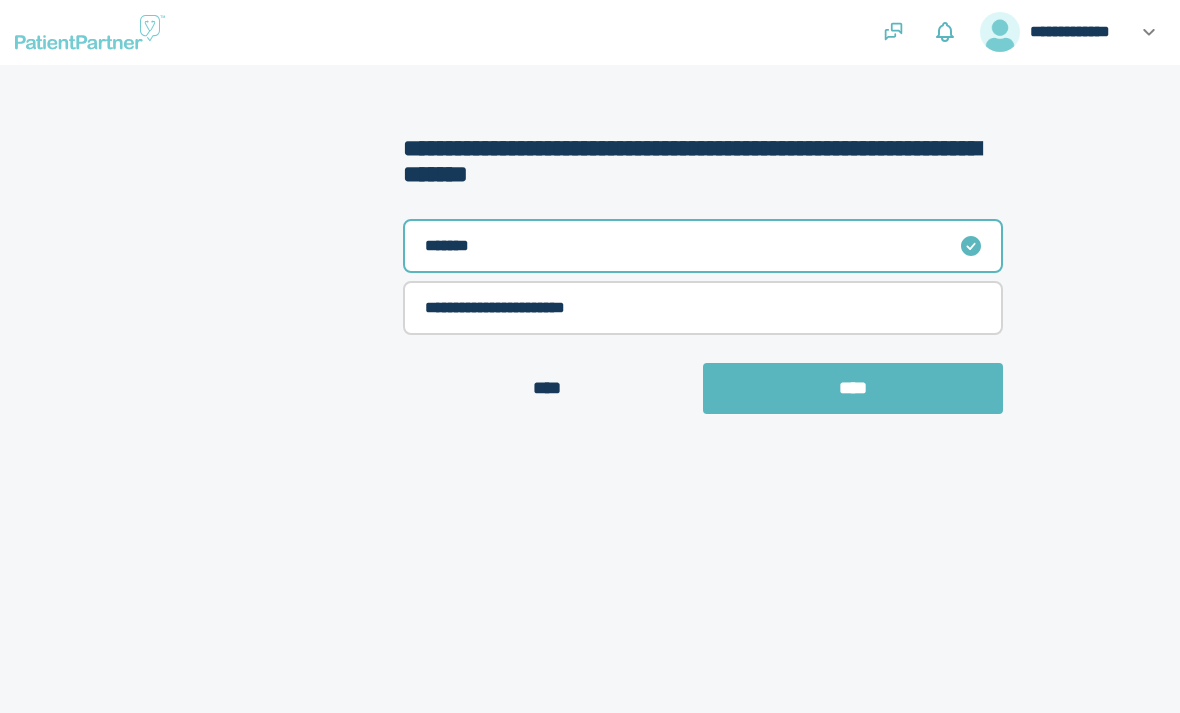 click on "**********" at bounding box center (703, 308) 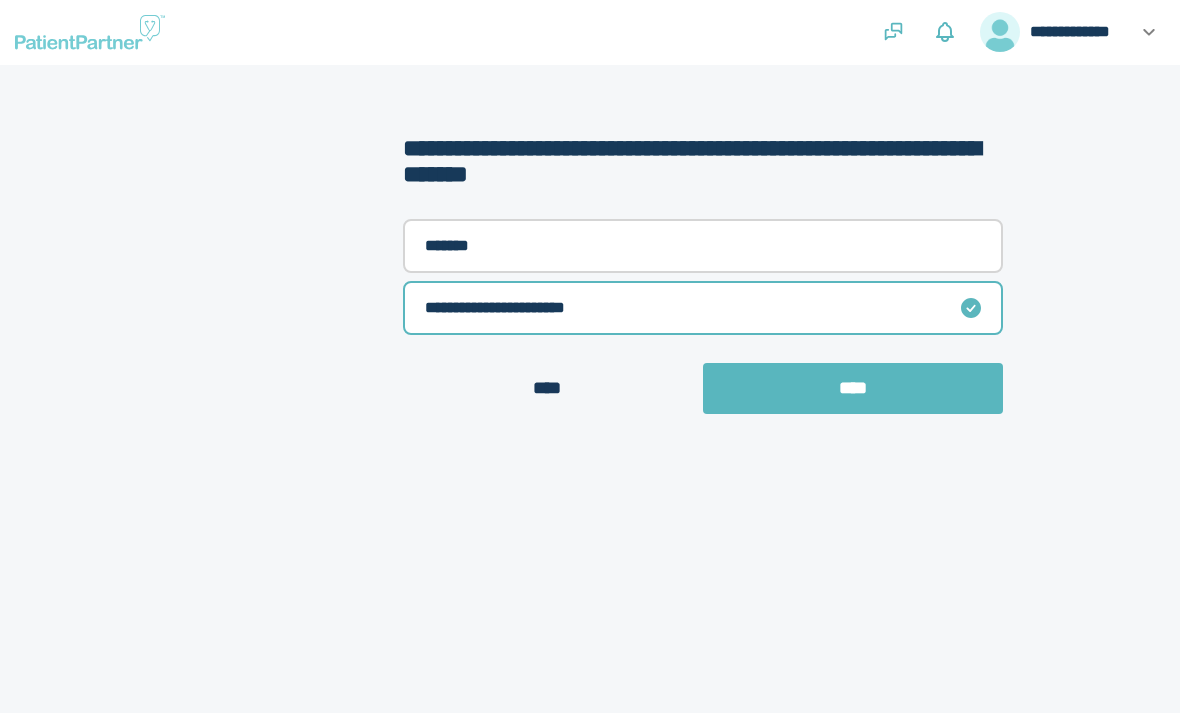 click at bounding box center (993, 264) 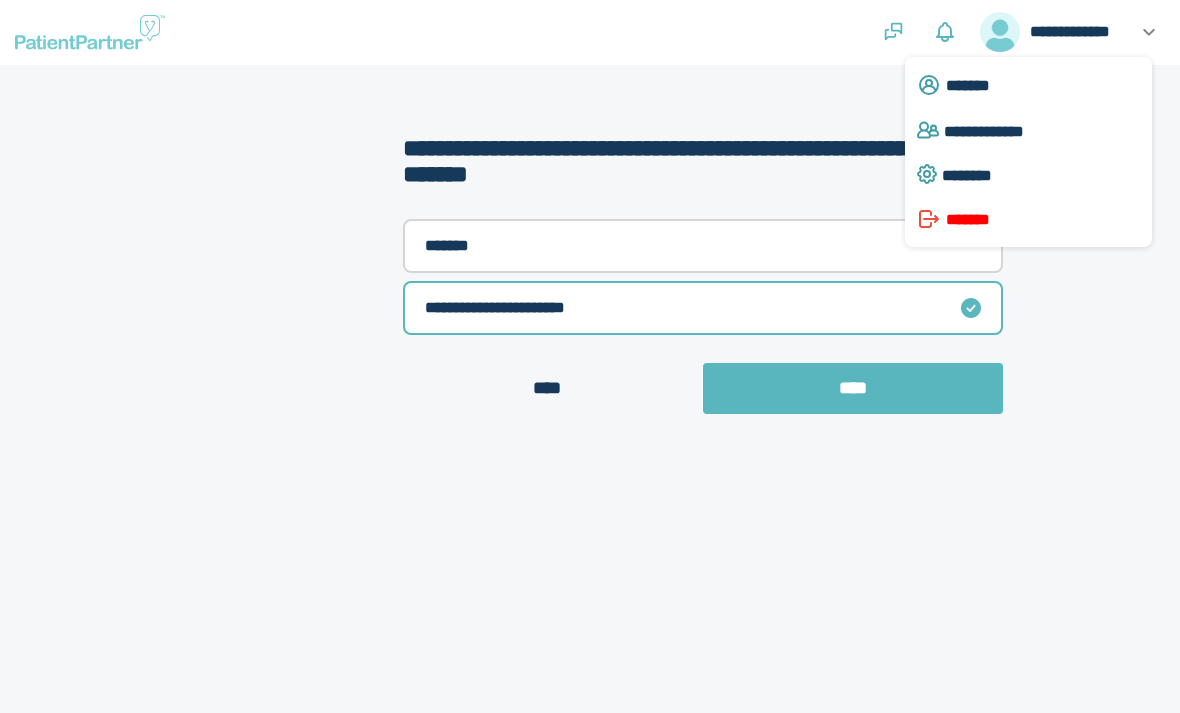click on "**********" at bounding box center [1045, 131] 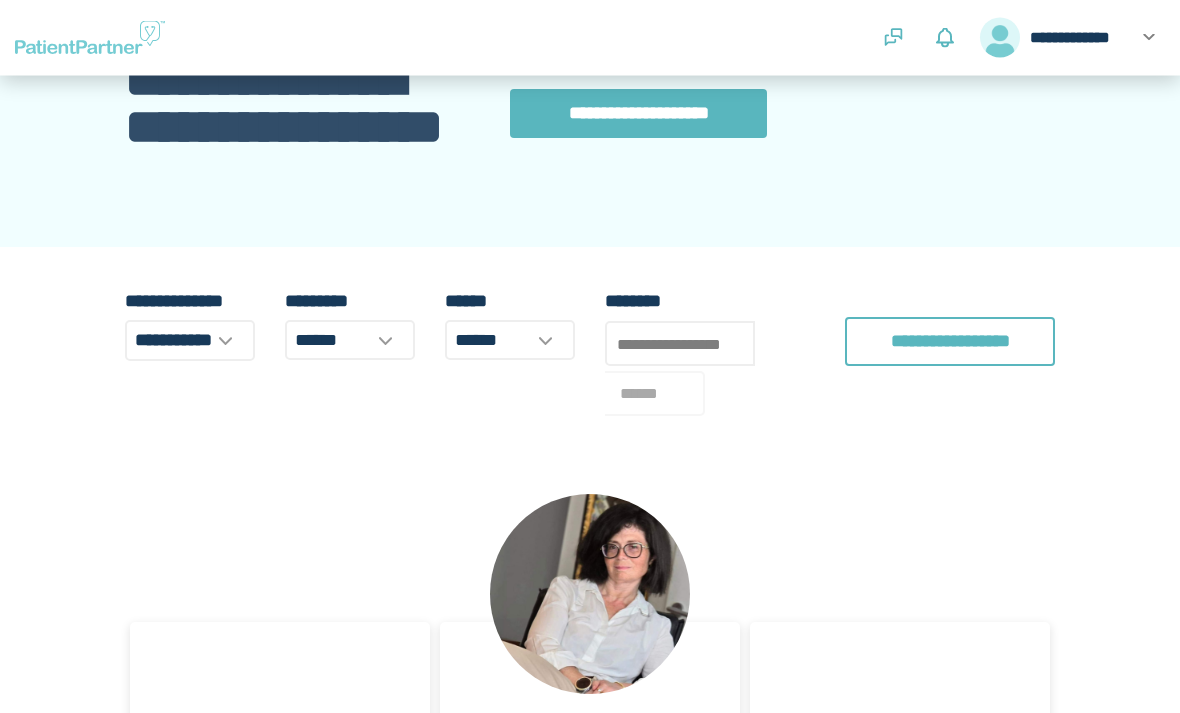 scroll, scrollTop: 118, scrollLeft: 0, axis: vertical 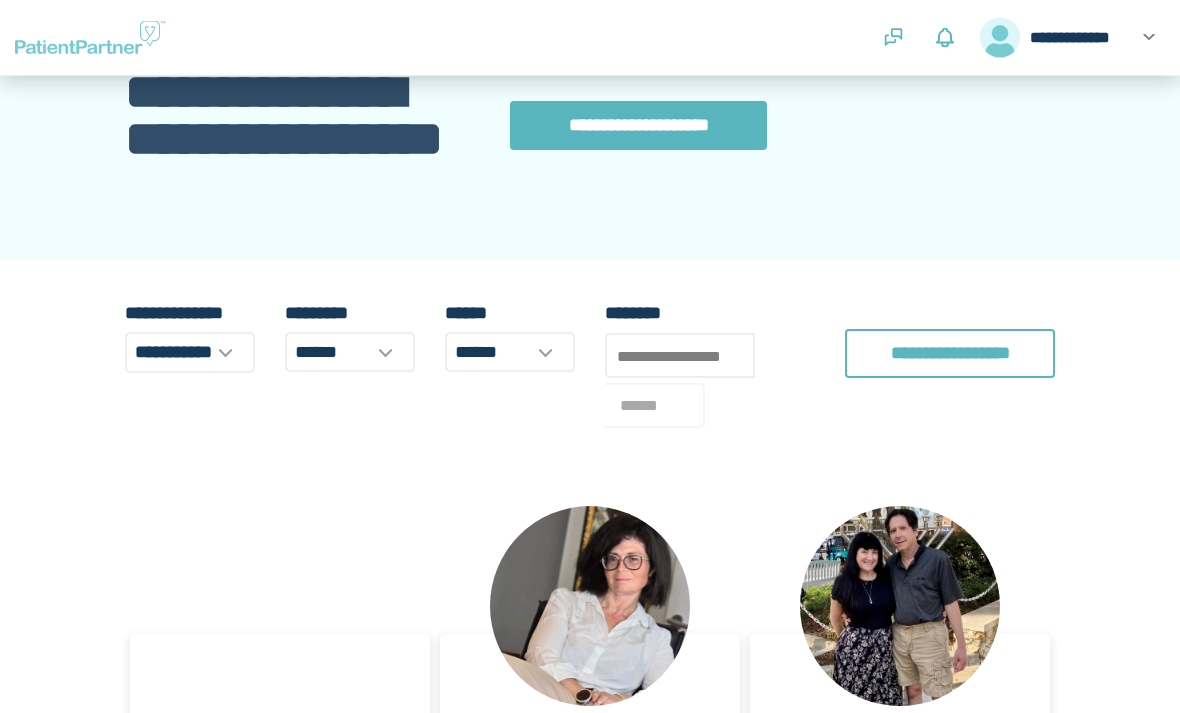 click on "**********" at bounding box center [190, 353] 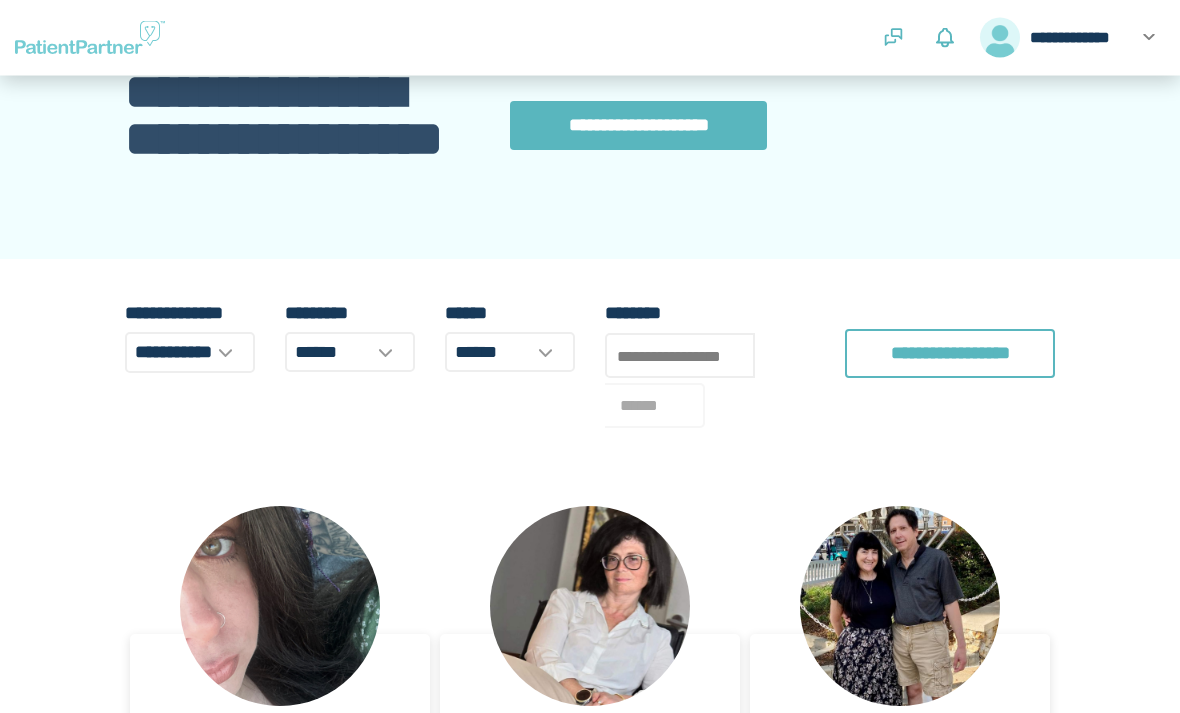 scroll, scrollTop: 119, scrollLeft: 0, axis: vertical 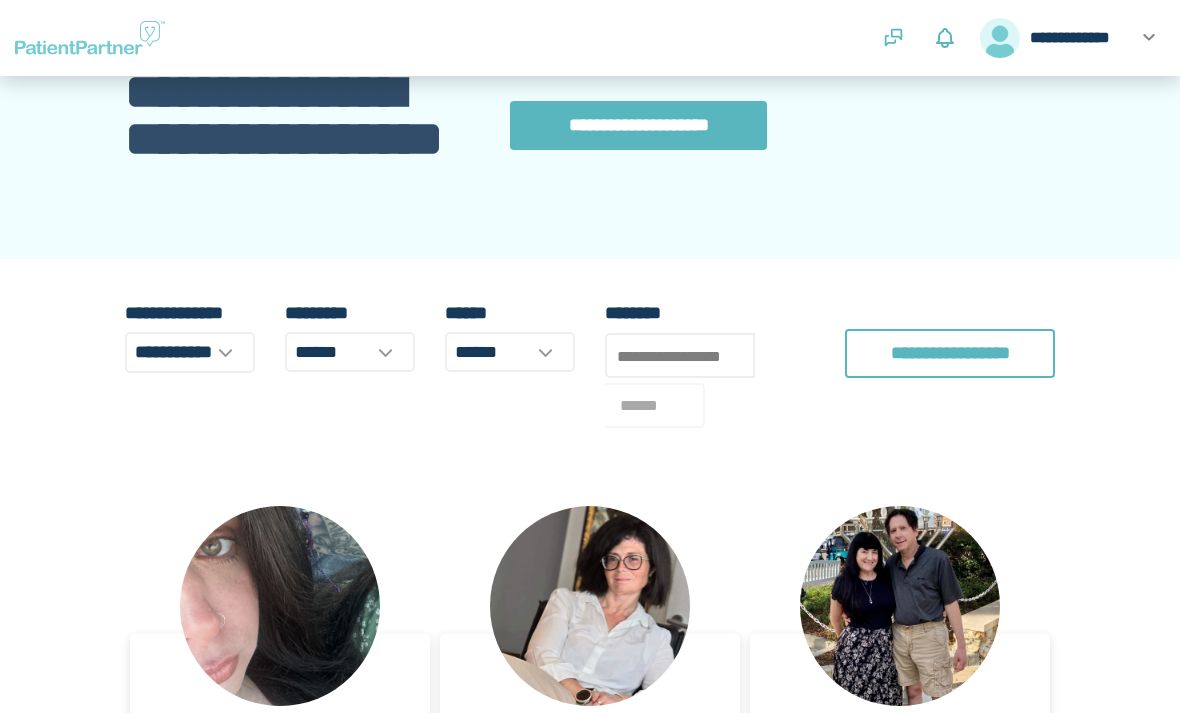 click on "**********" at bounding box center (590, 1763) 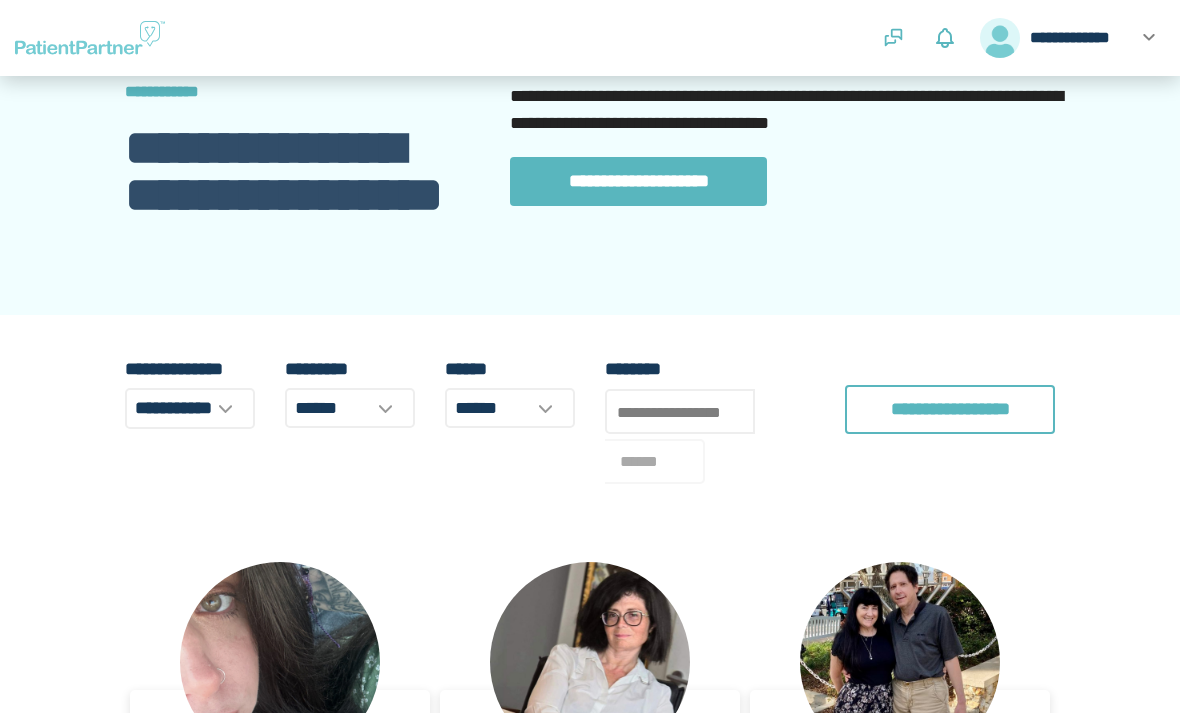 scroll, scrollTop: 62, scrollLeft: 0, axis: vertical 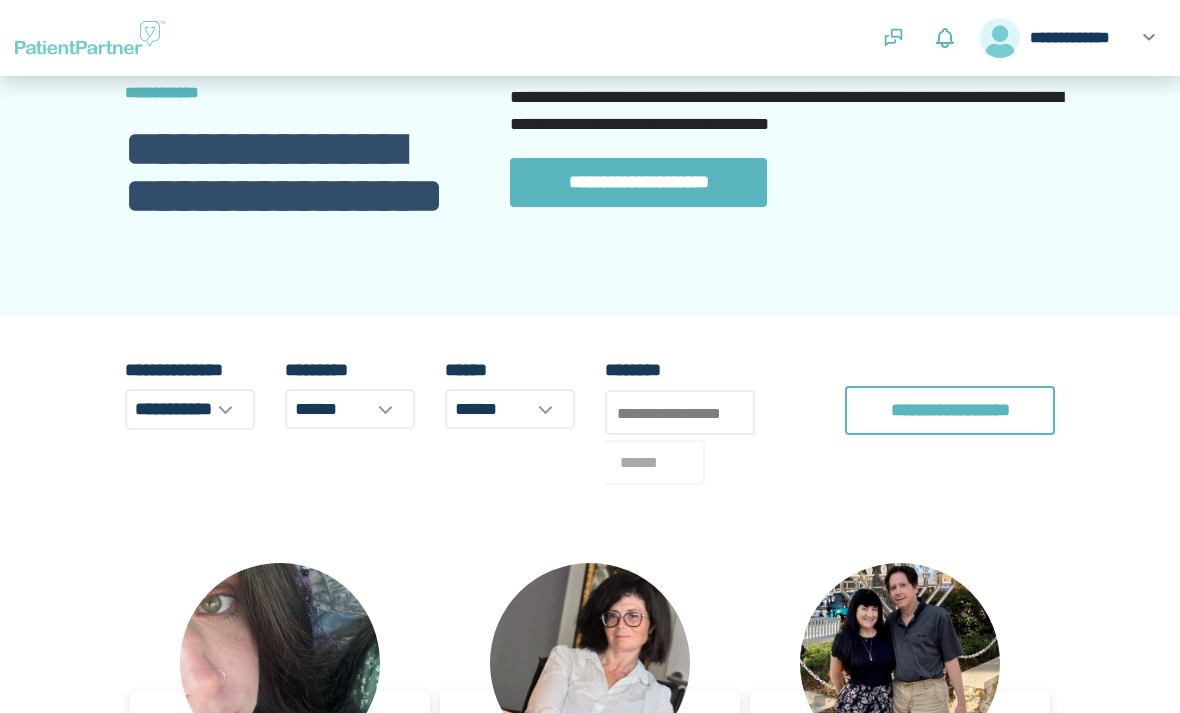 click 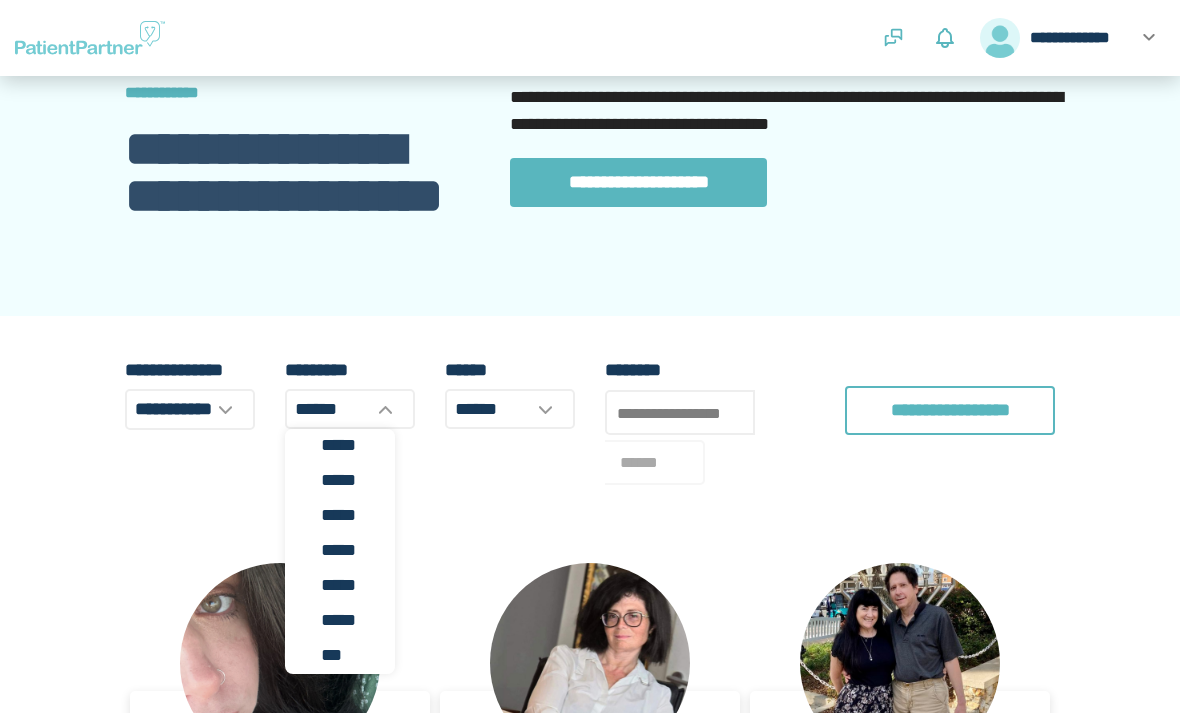 click on "*****" at bounding box center [353, 585] 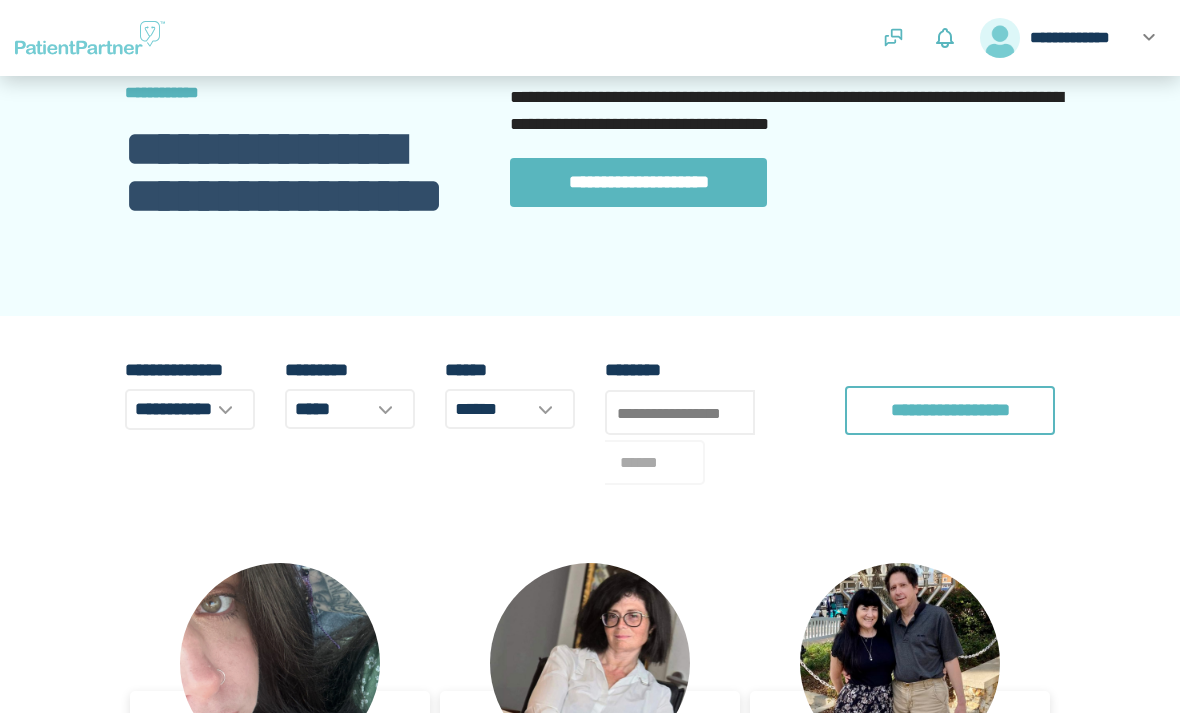 click on "******" at bounding box center (510, 409) 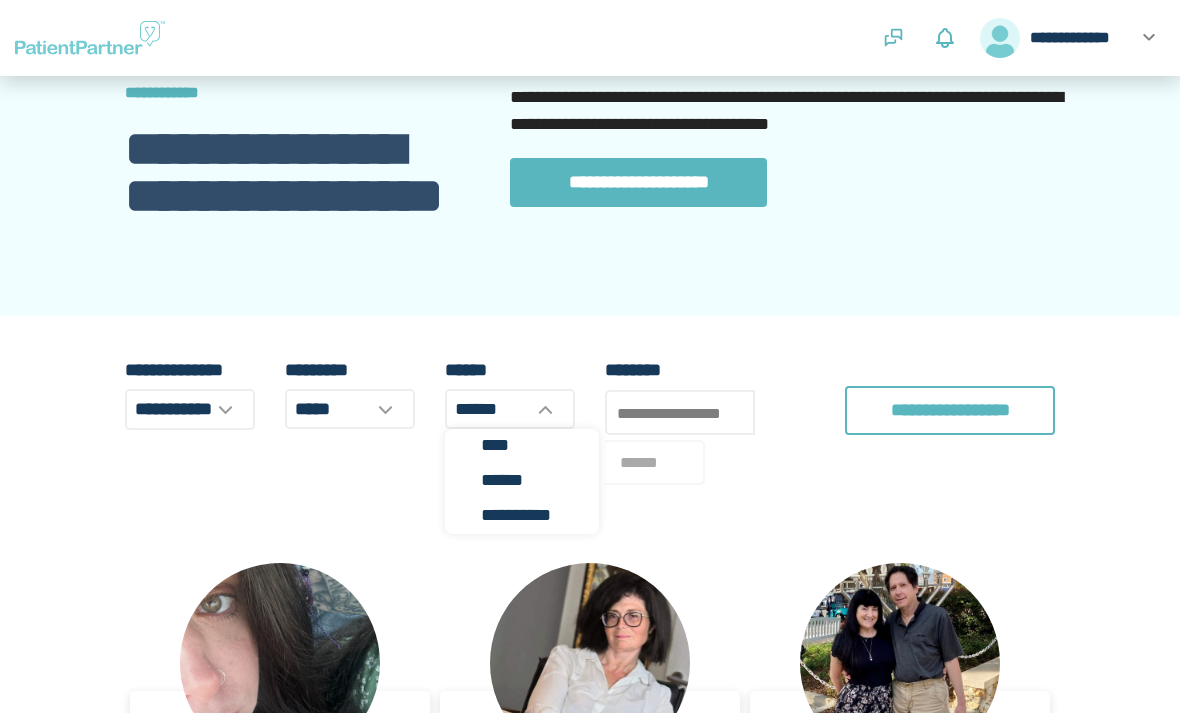 click on "******" at bounding box center [535, 480] 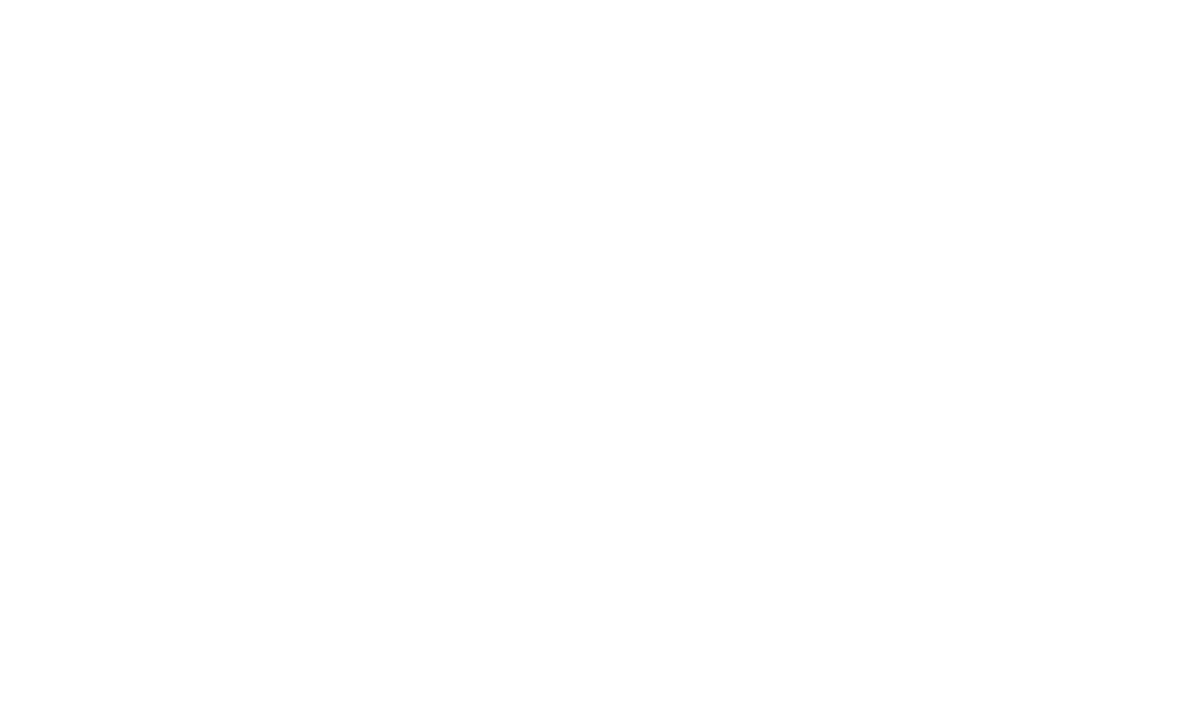 click at bounding box center [590, 0] 